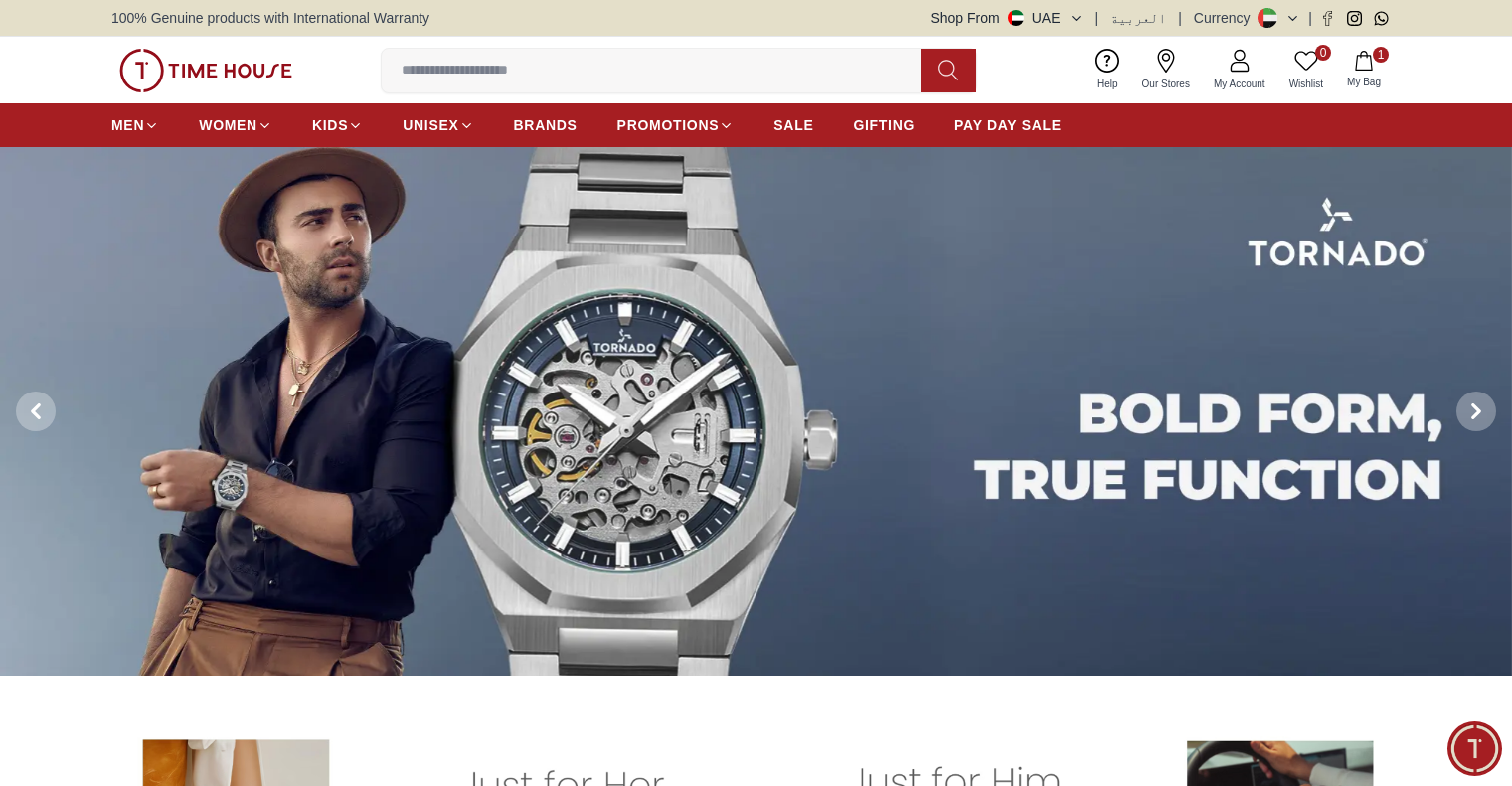scroll, scrollTop: 0, scrollLeft: 0, axis: both 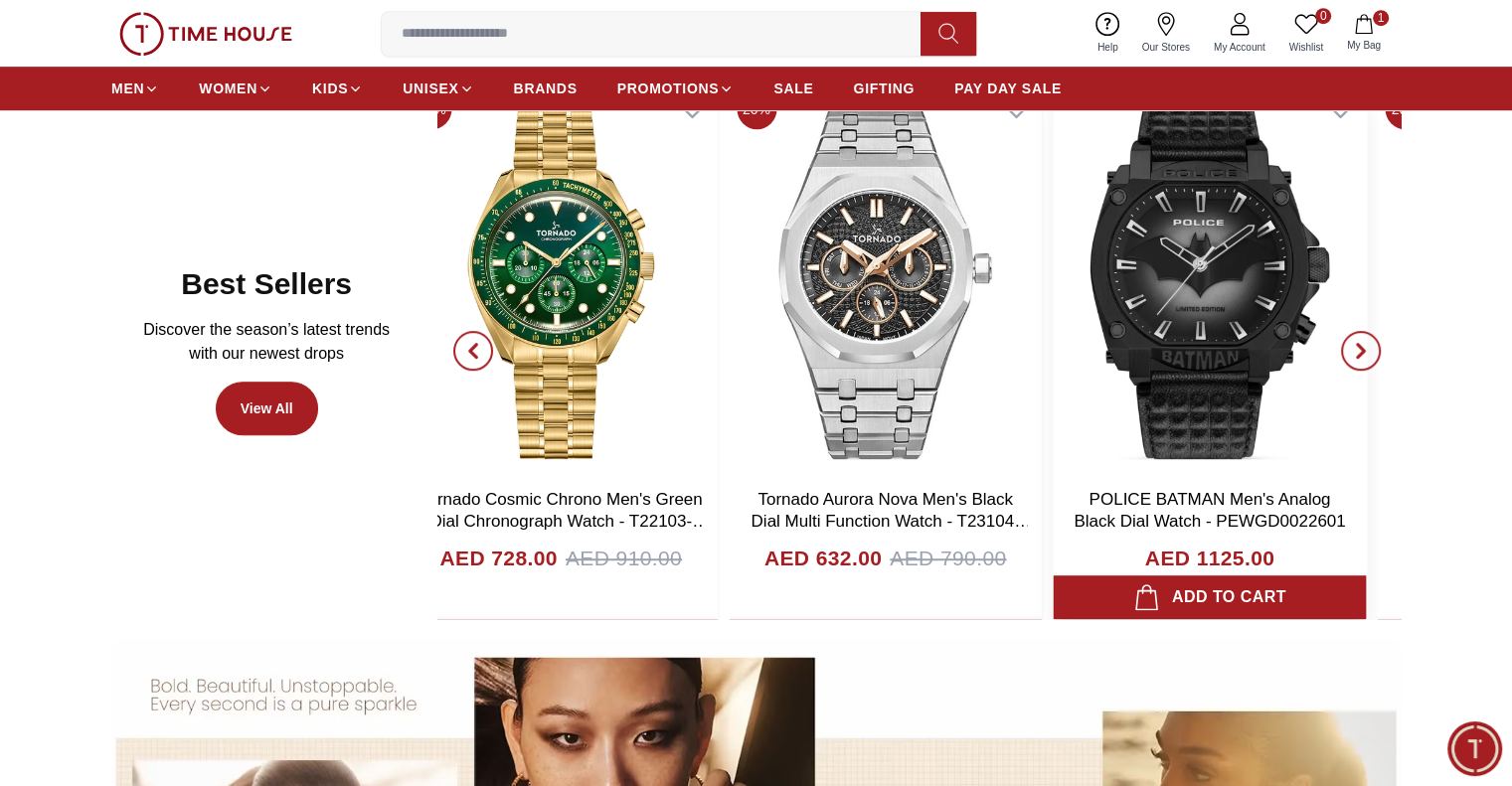 click at bounding box center [1209, 280] 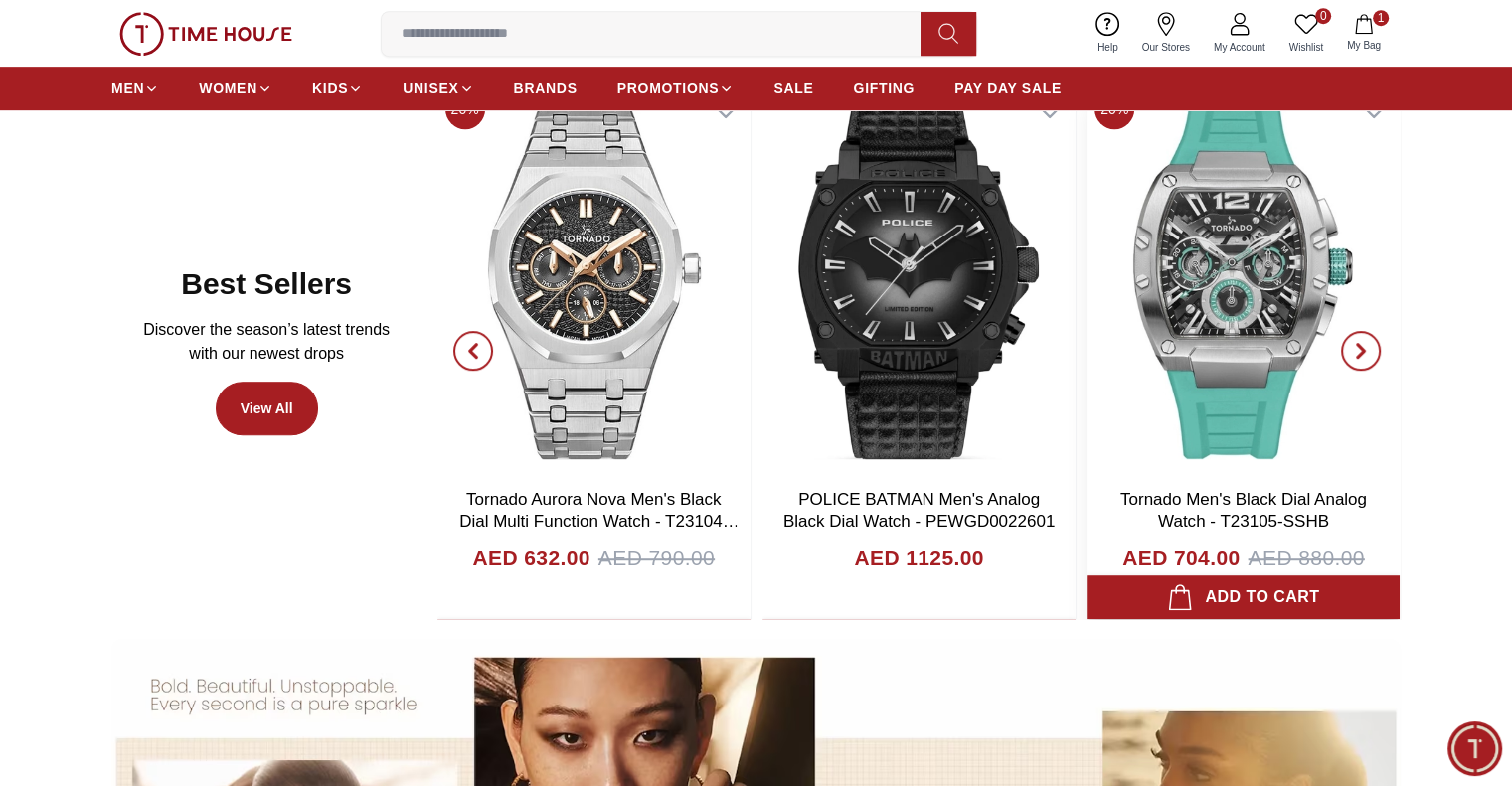 click at bounding box center (1243, 280) 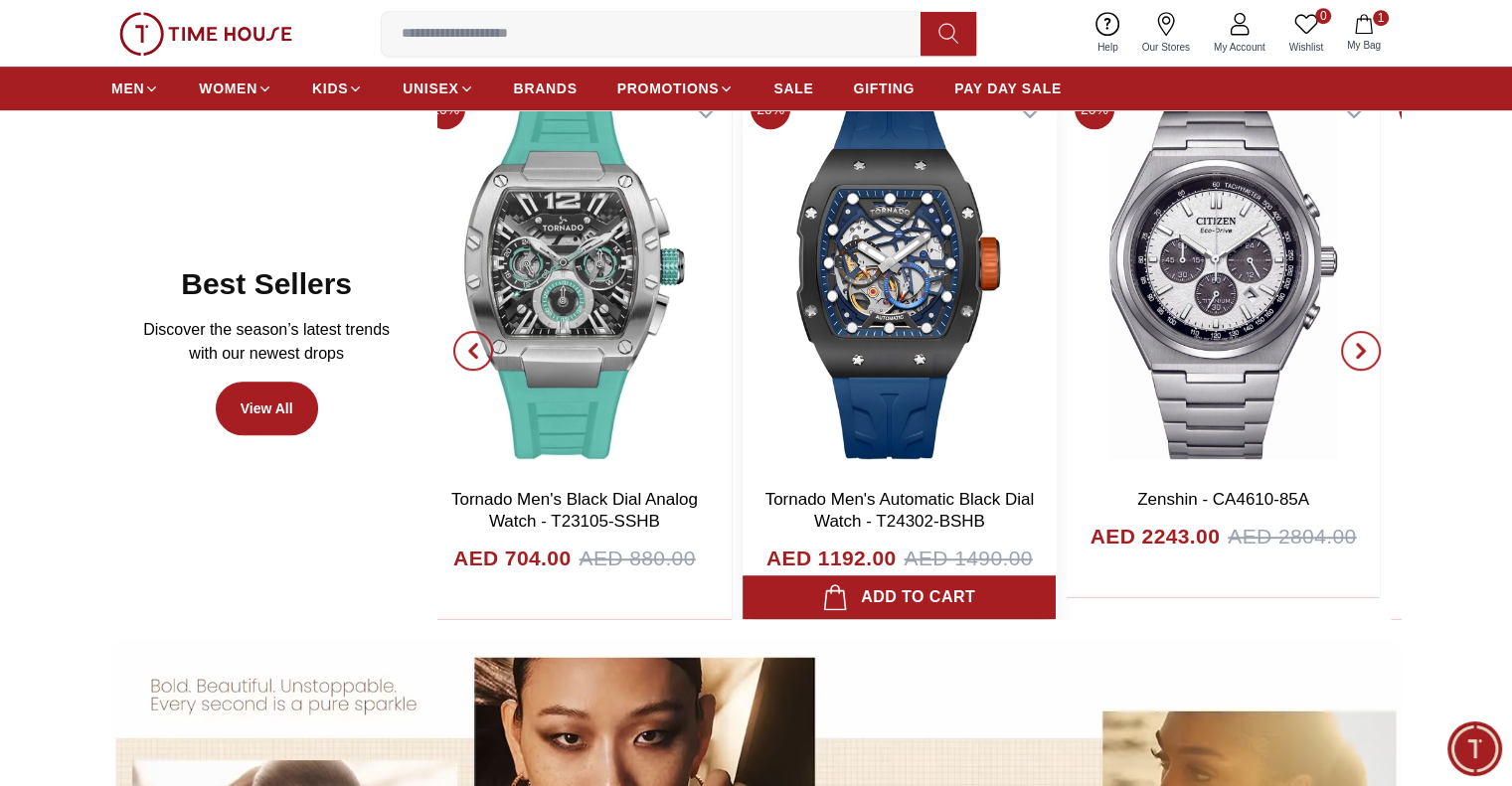 click at bounding box center [899, 280] 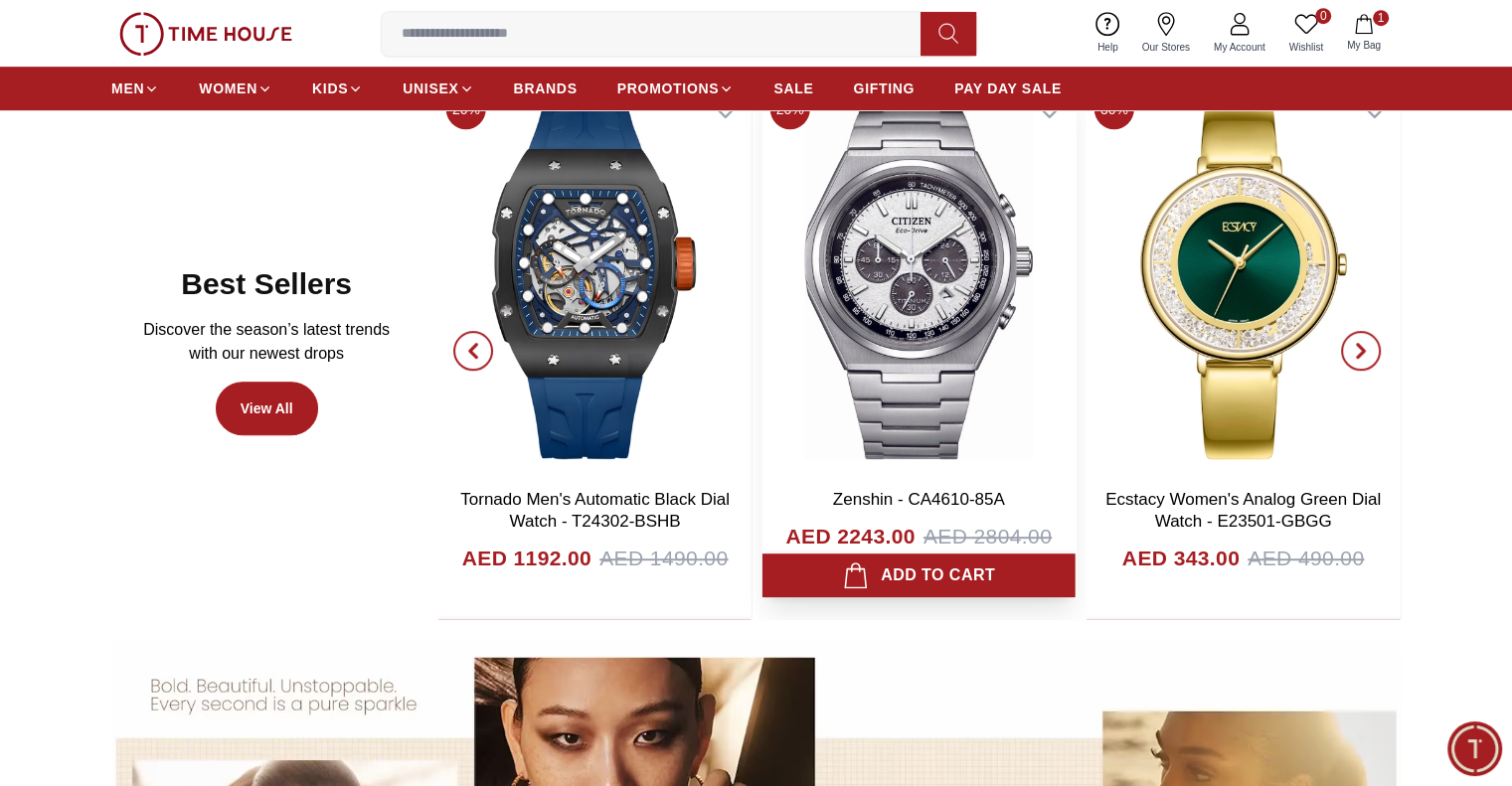 click at bounding box center (919, 280) 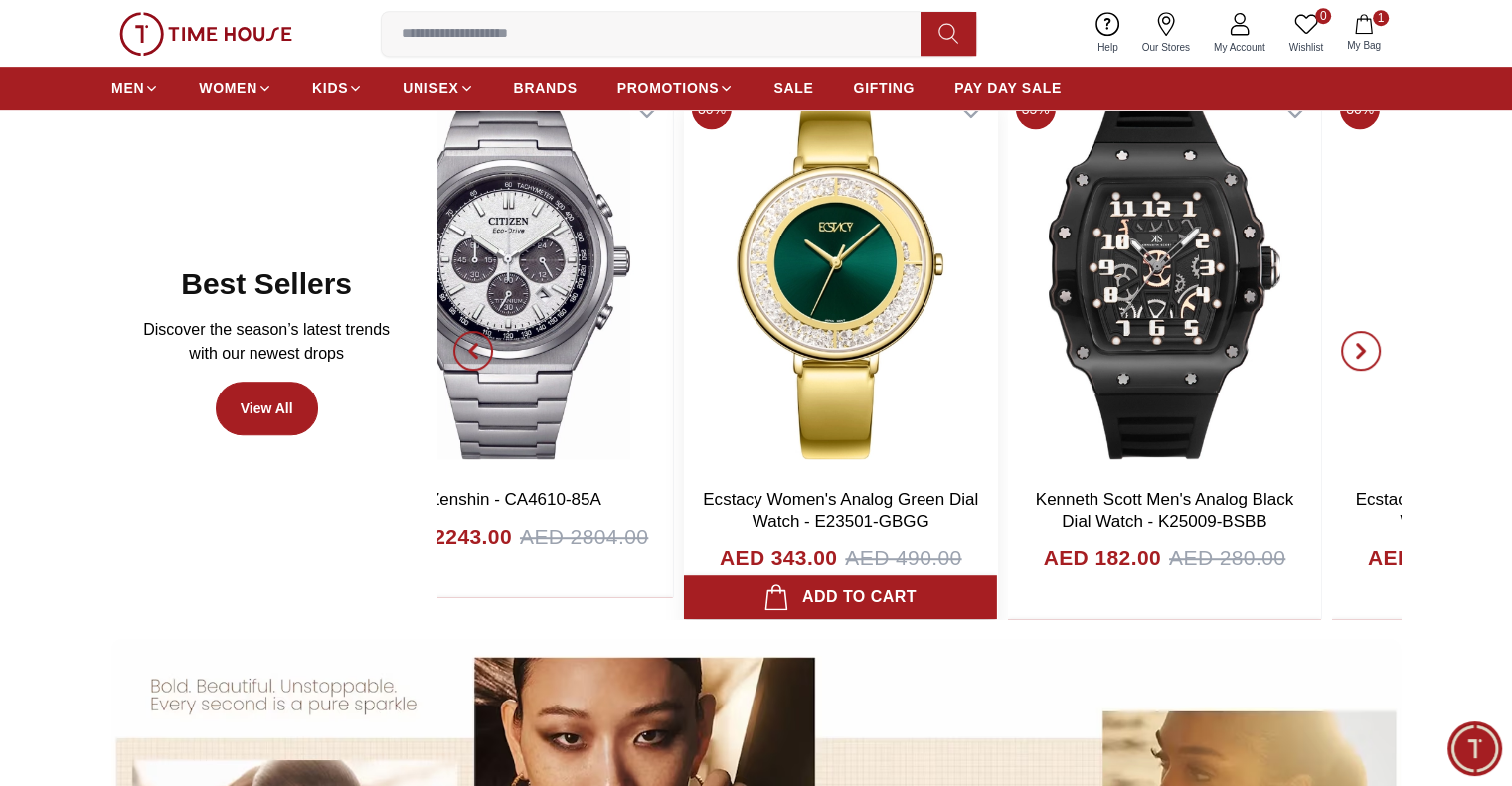 click at bounding box center [839, 280] 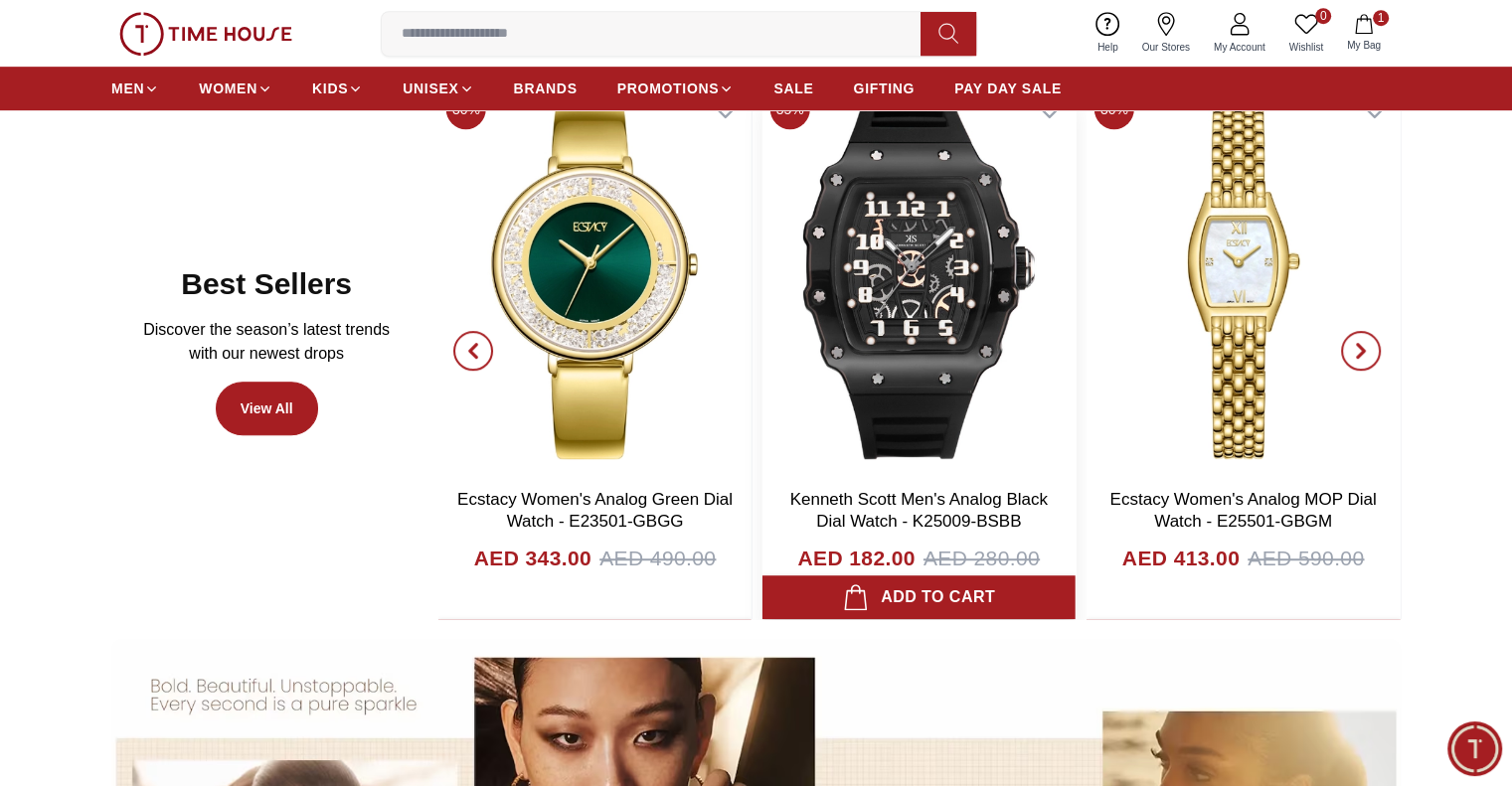 click at bounding box center [919, 280] 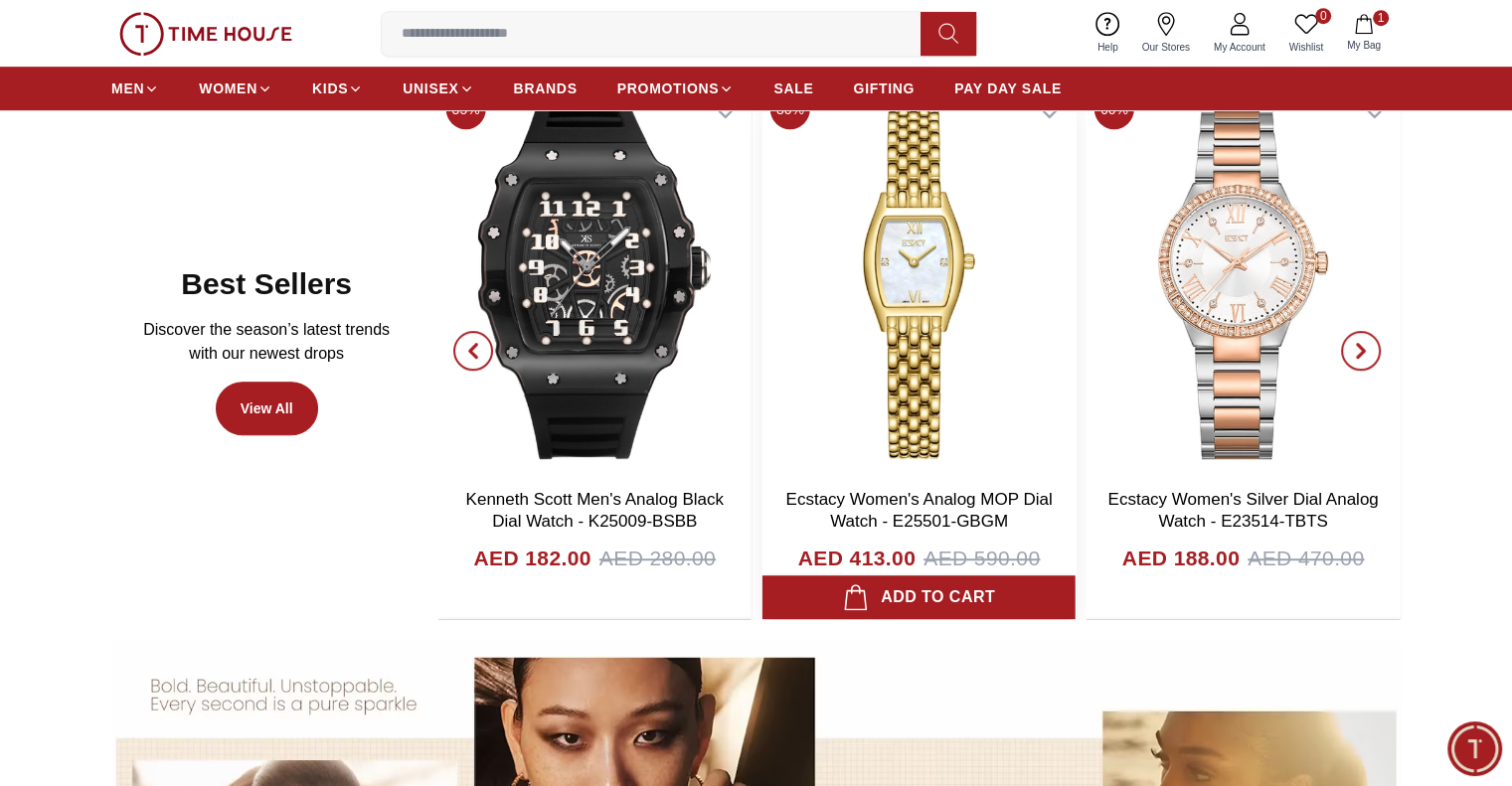 click at bounding box center [919, 280] 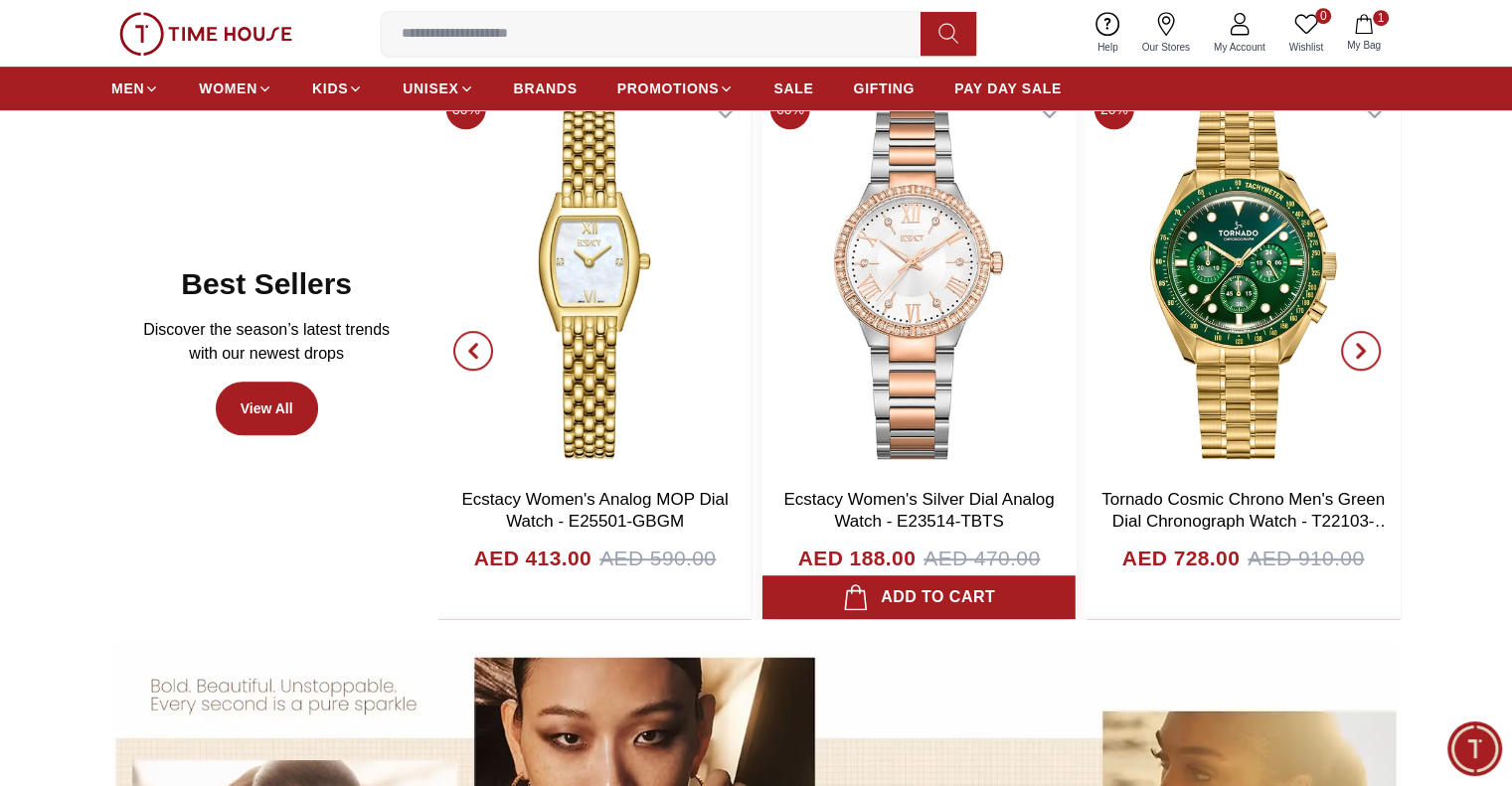 click at bounding box center (919, 280) 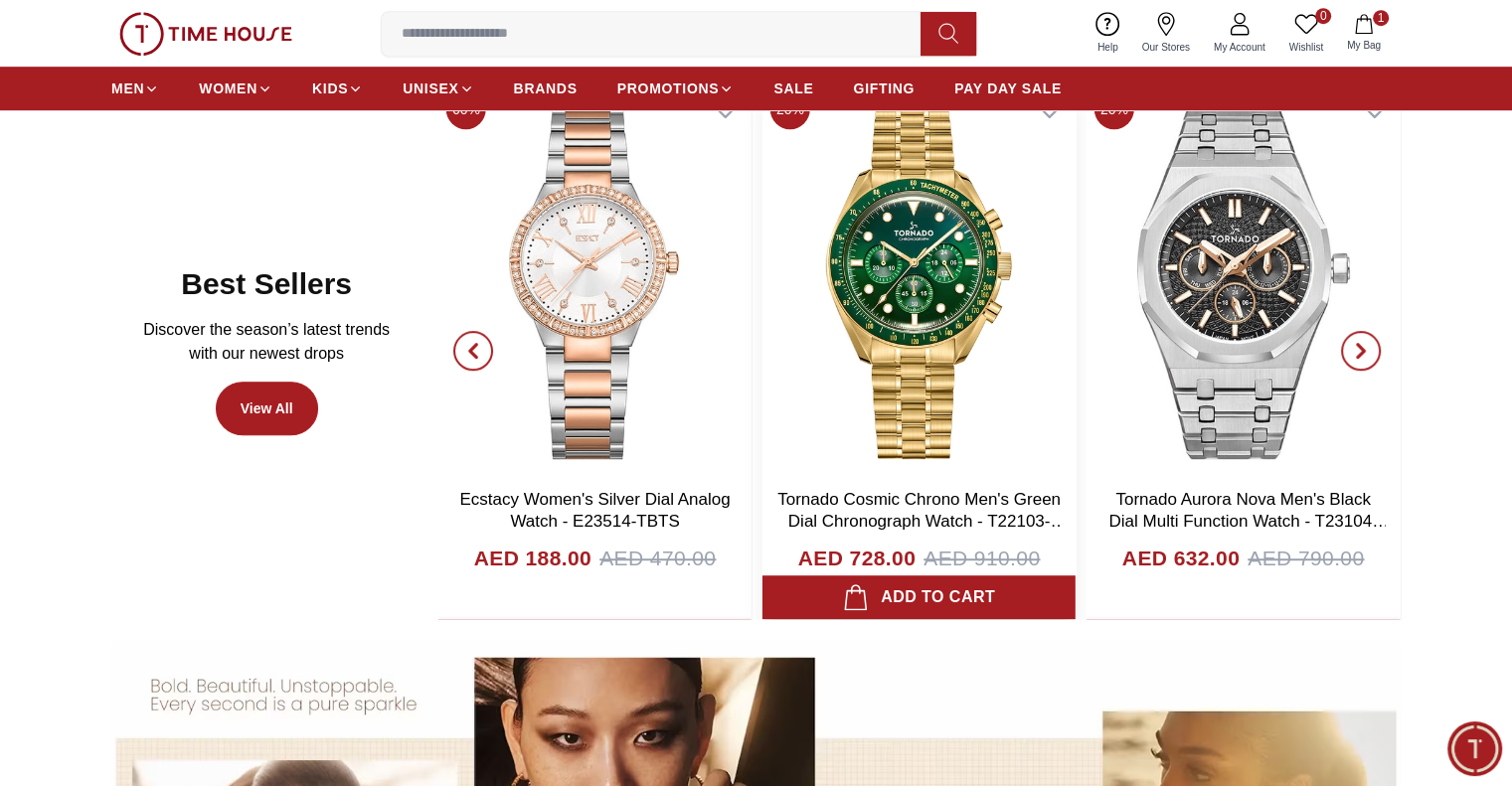 click at bounding box center [919, 280] 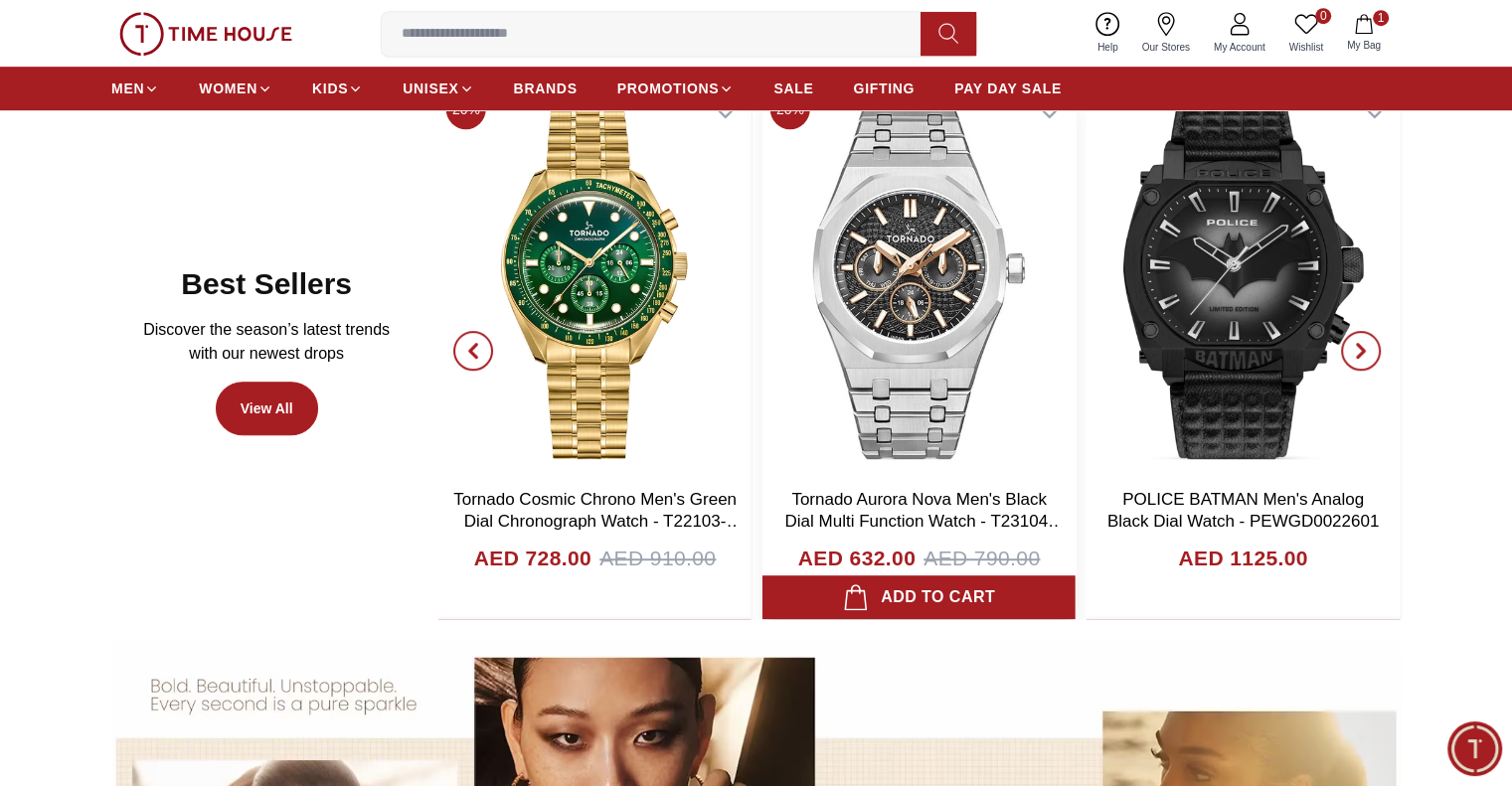 click at bounding box center (919, 280) 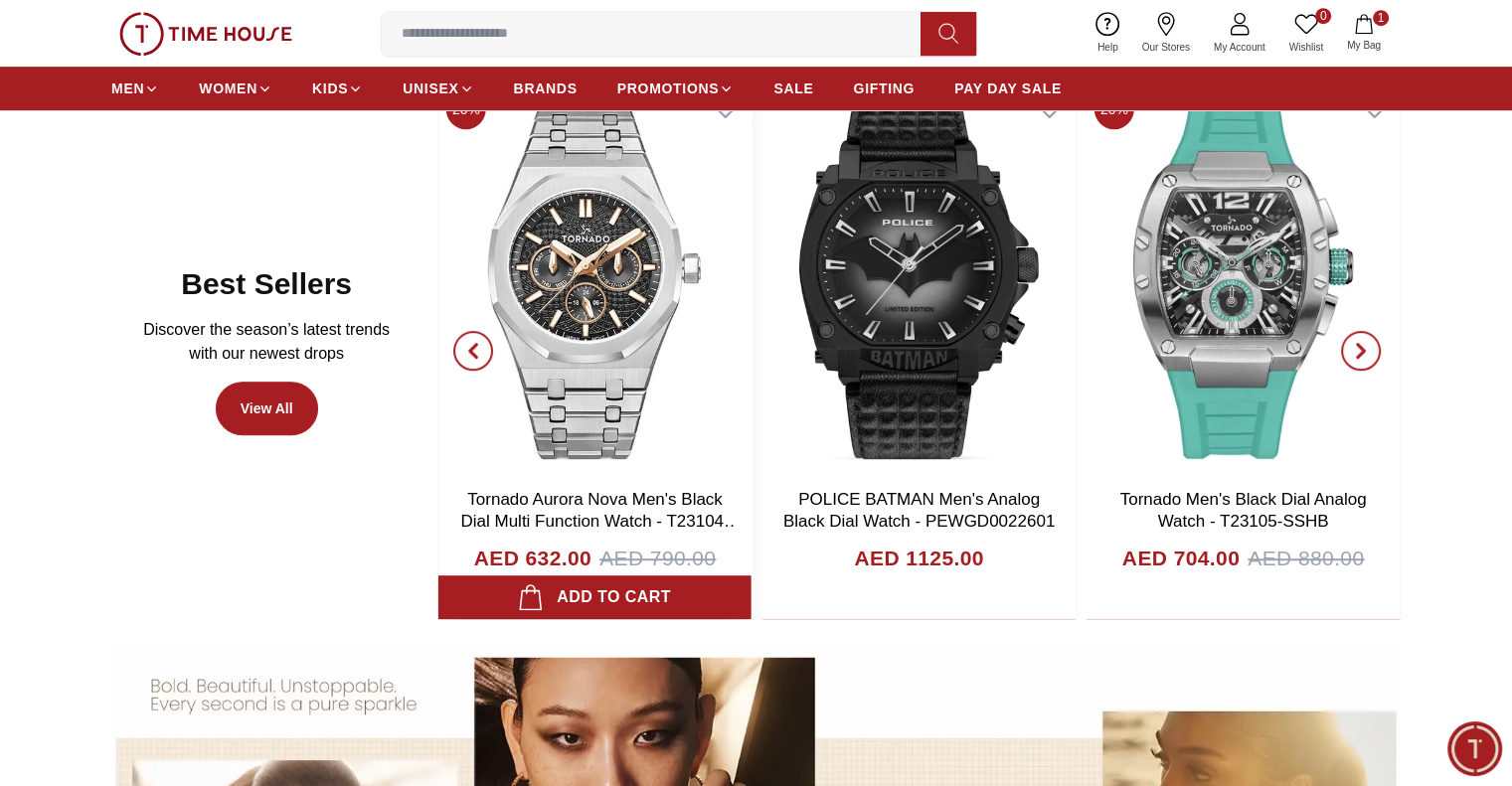 click on "20% Tornado  Men's Automatic Black   Dial Watch - T24302-BSHB AED 1192.00 AED 1490.00 Add to cart 20% Zenshin - CA4610-85A AED 2243.00 AED 2804.00 Add to cart 30% Ecstacy Women's Analog Green Dial Watch - E23501-GBGG AED 343.00 AED 490.00 Add to cart 35% Kenneth Scott Men's Analog Black Dial Watch - K25009-BSBB AED 182.00 AED 280.00 Add to cart 30% Ecstacy Women's Analog MOP Dial Watch - E25501-GBGM AED 413.00 AED 590.00 Add to cart 60% Ecstacy Women's Silver Dial Analog Watch - E23514-TBTS AED 188.00 AED 470.00 Add to cart 20% Tornado Cosmic Chrono Men's Green Dial Chronograph Watch - T22103-GBGH AED 728.00 AED 910.00 Add to cart 20% Tornado Aurora Nova Men's Black Dial Multi Function Watch - T23104-SBSBK AED 632.00 AED 790.00 Add to cart POLICE BATMAN Men's Analog Black Dial Watch - PEWGD0022601 AED 1125.00 Add to cart 20% Tornado Men's Black Dial Analog Watch - T23105-SSHB AED 704.00 AED 880.00 Add to cart" at bounding box center (-1352, 350) 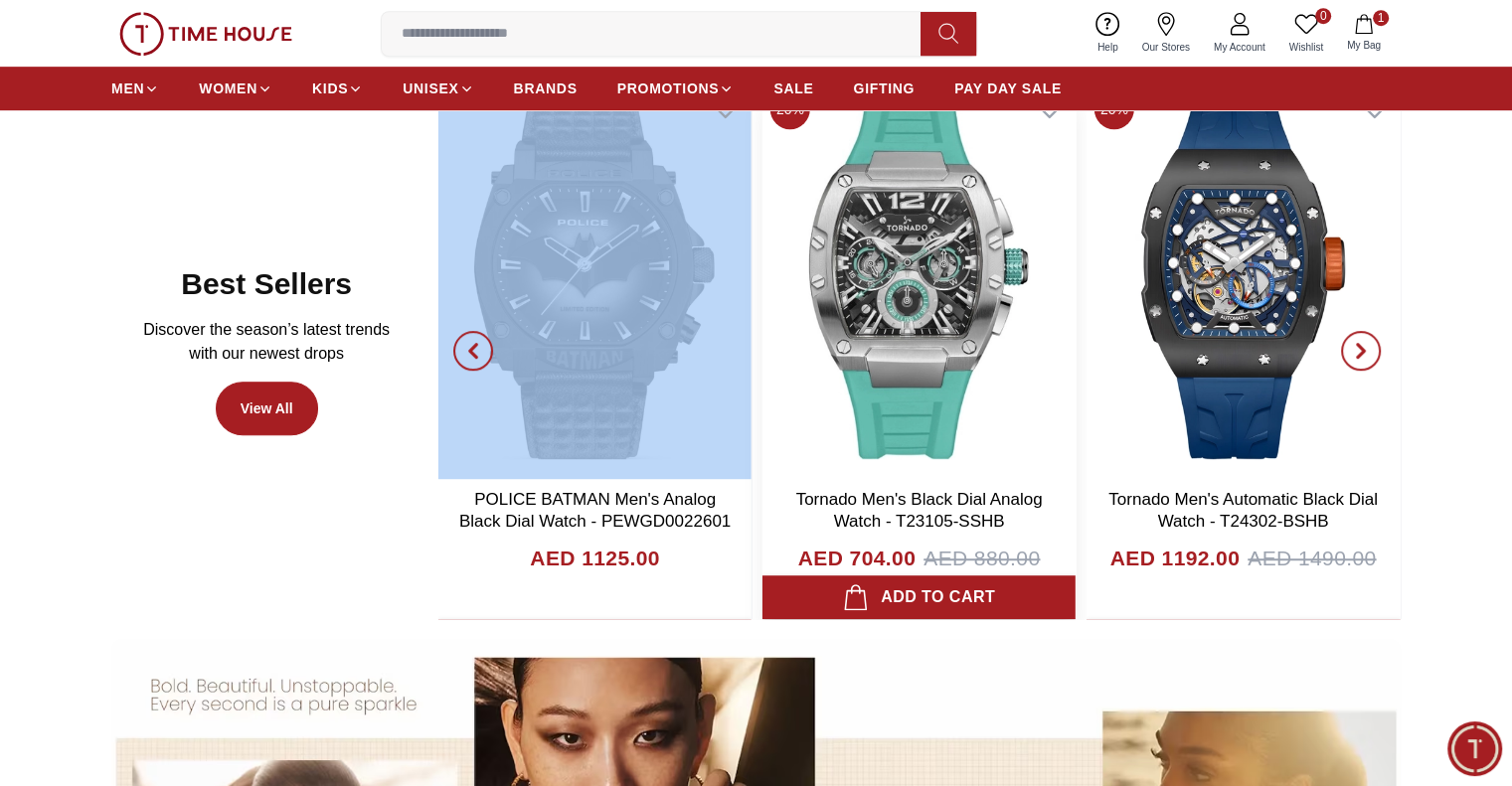 drag, startPoint x: 929, startPoint y: 326, endPoint x: 915, endPoint y: 304, distance: 26.07681 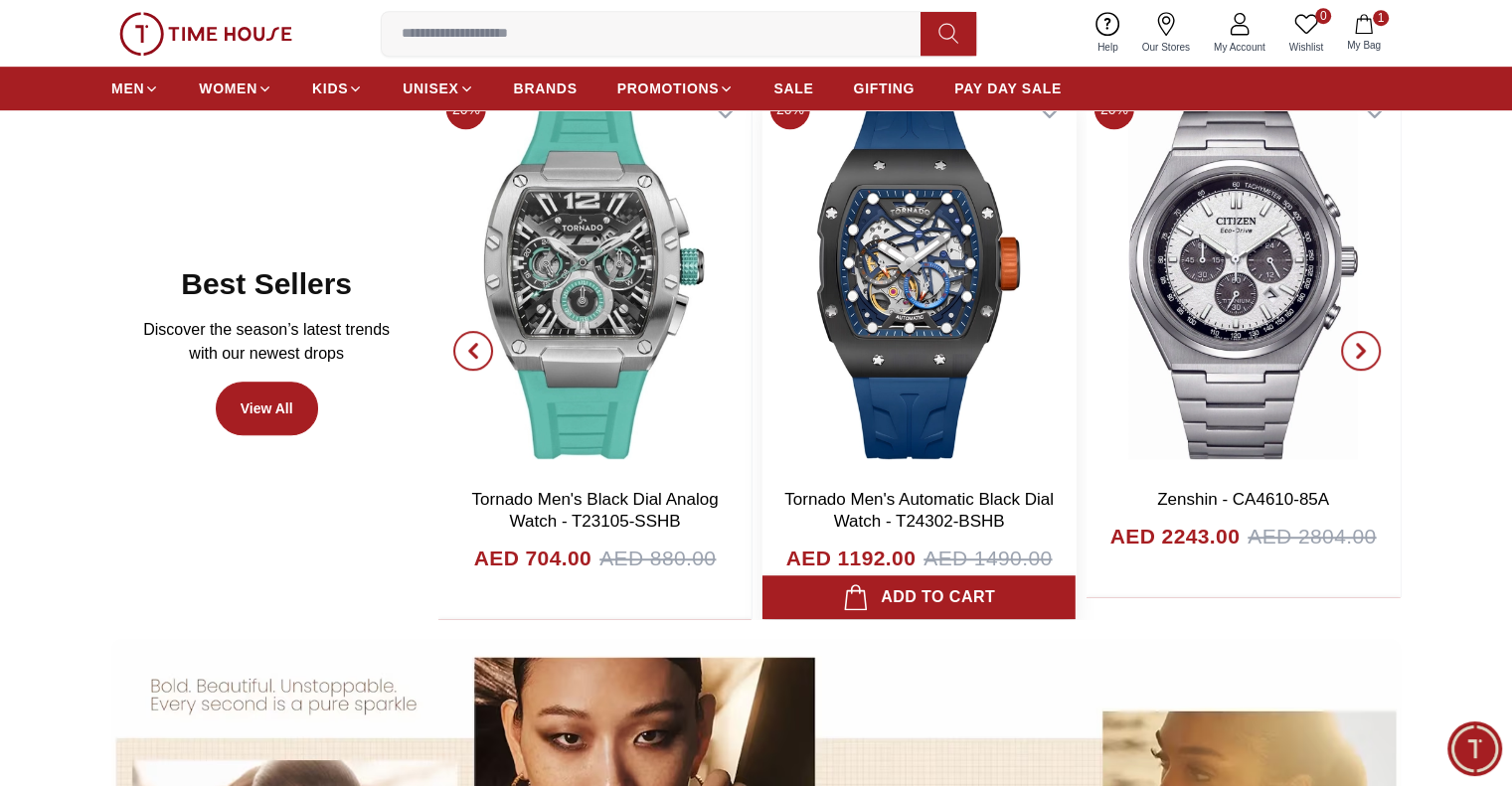 click at bounding box center [919, 280] 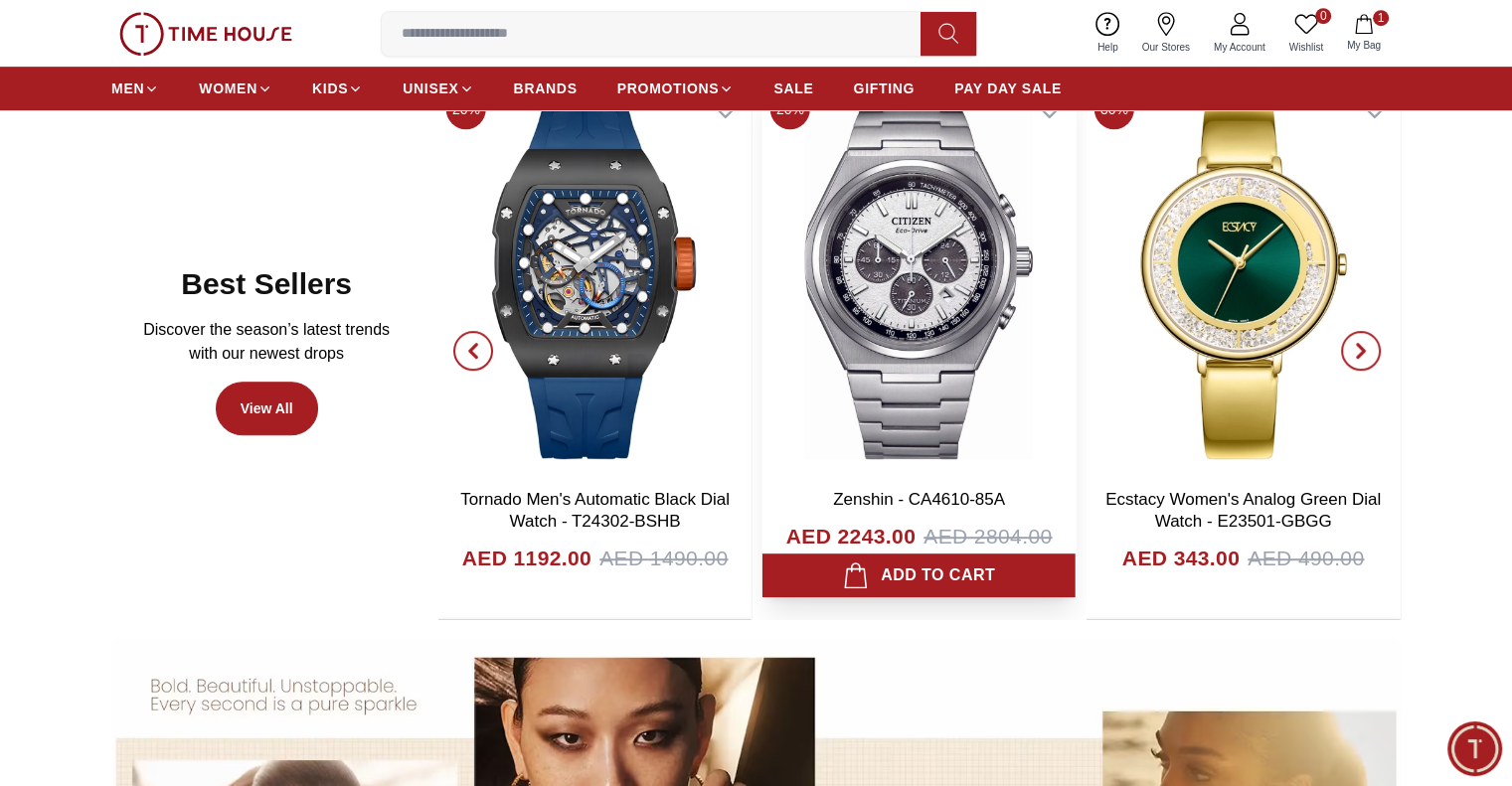 click at bounding box center (919, 280) 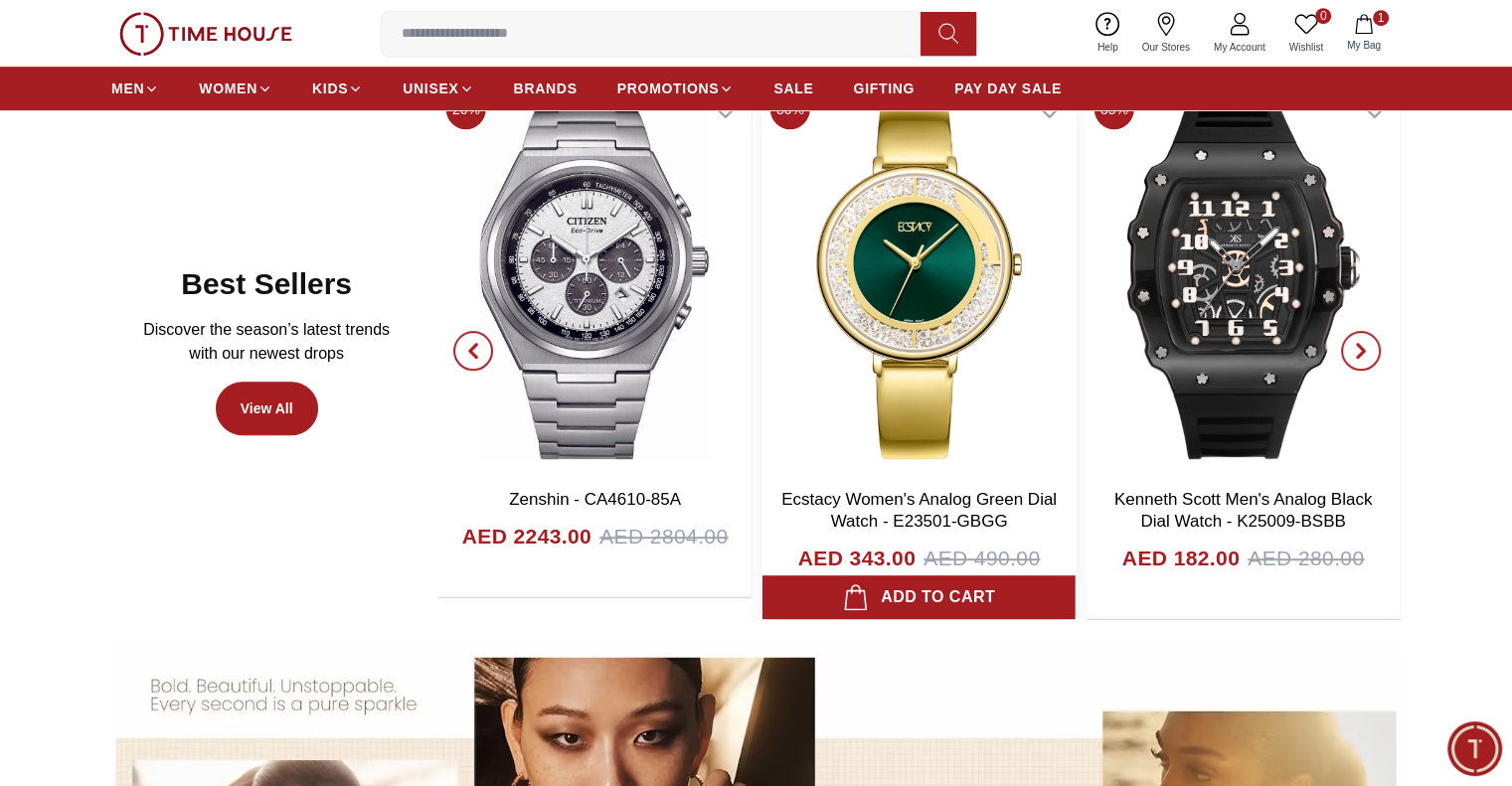 click at bounding box center (919, 280) 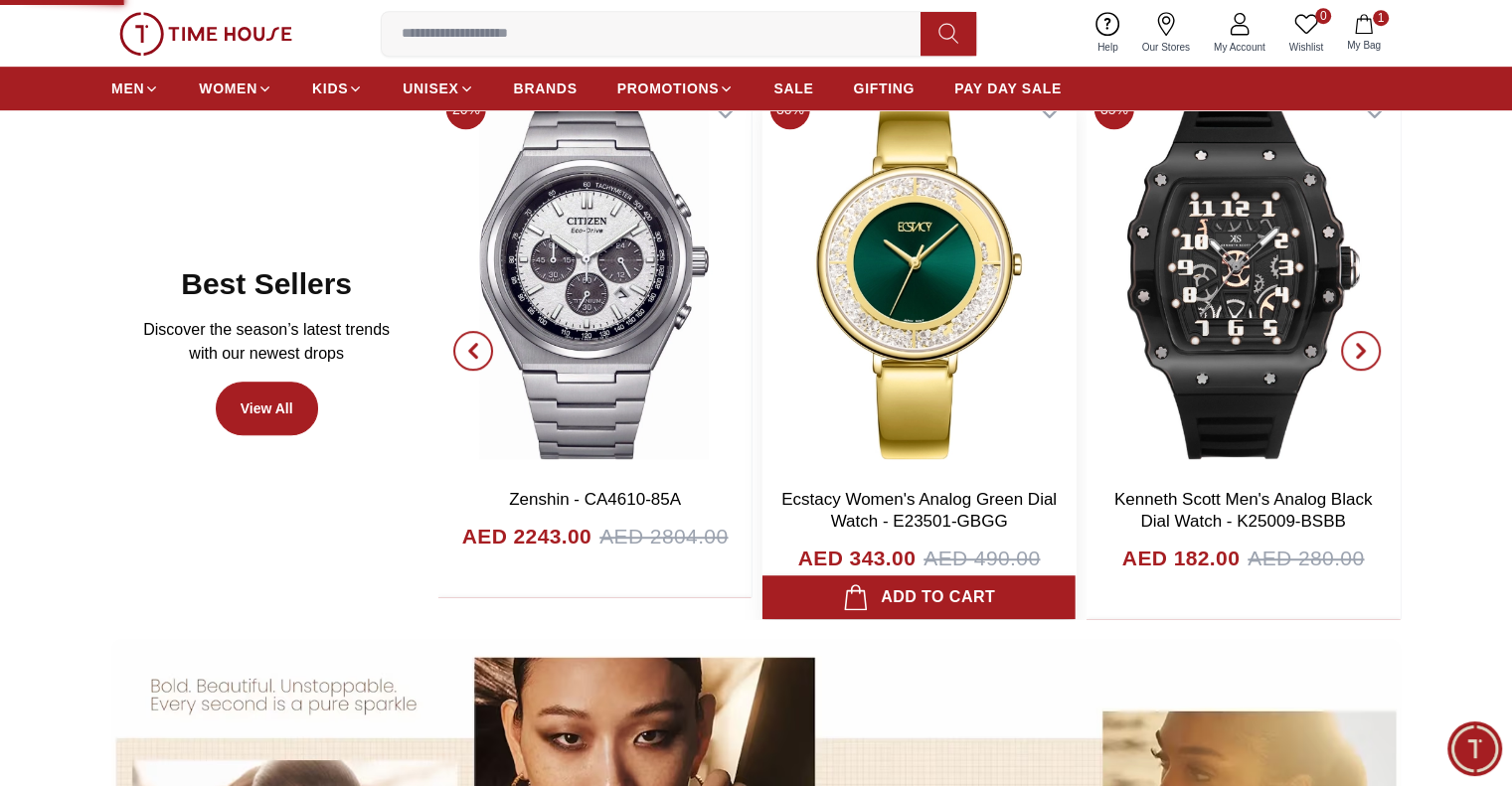 click at bounding box center [919, 280] 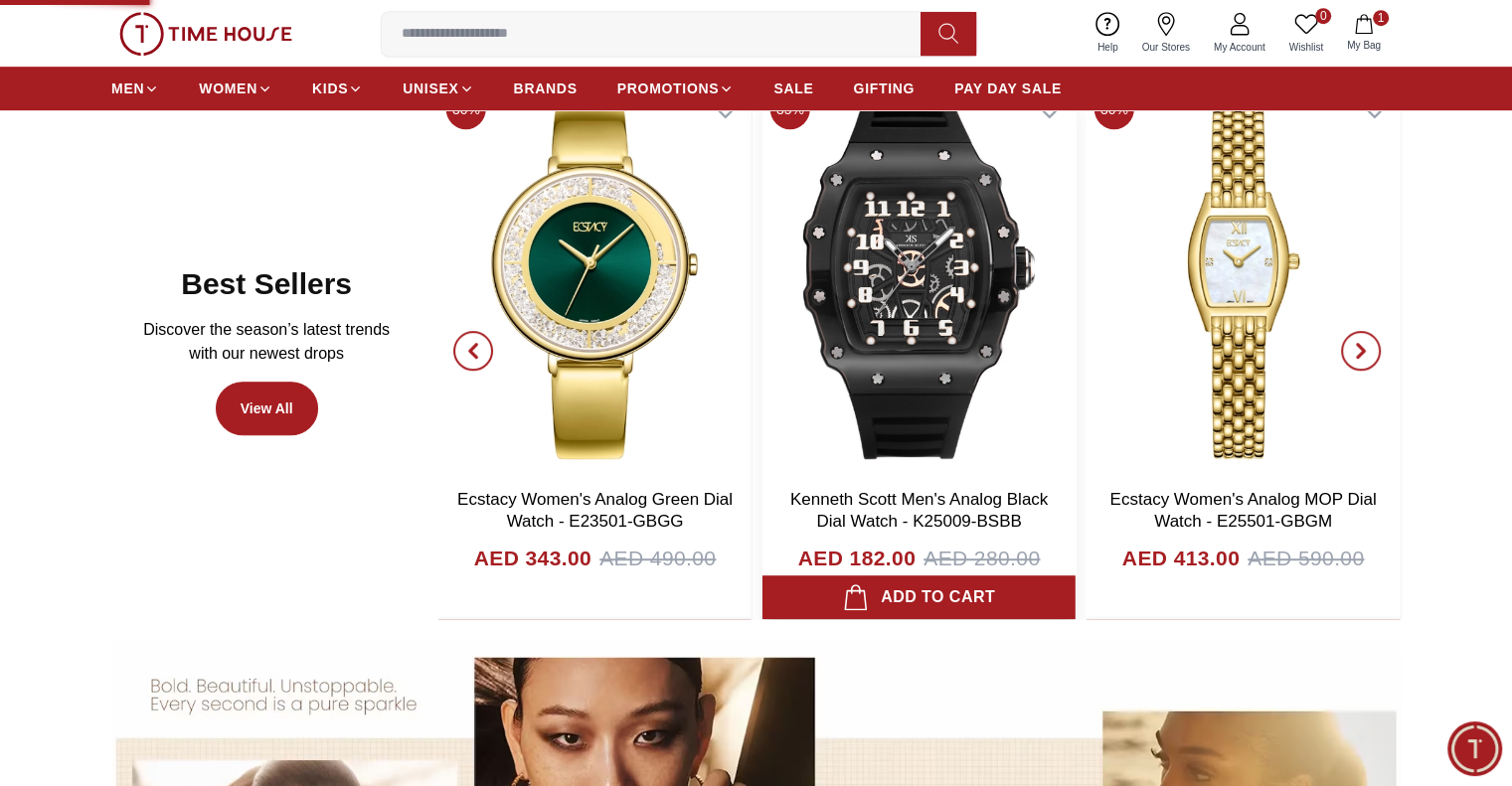 click at bounding box center (919, 280) 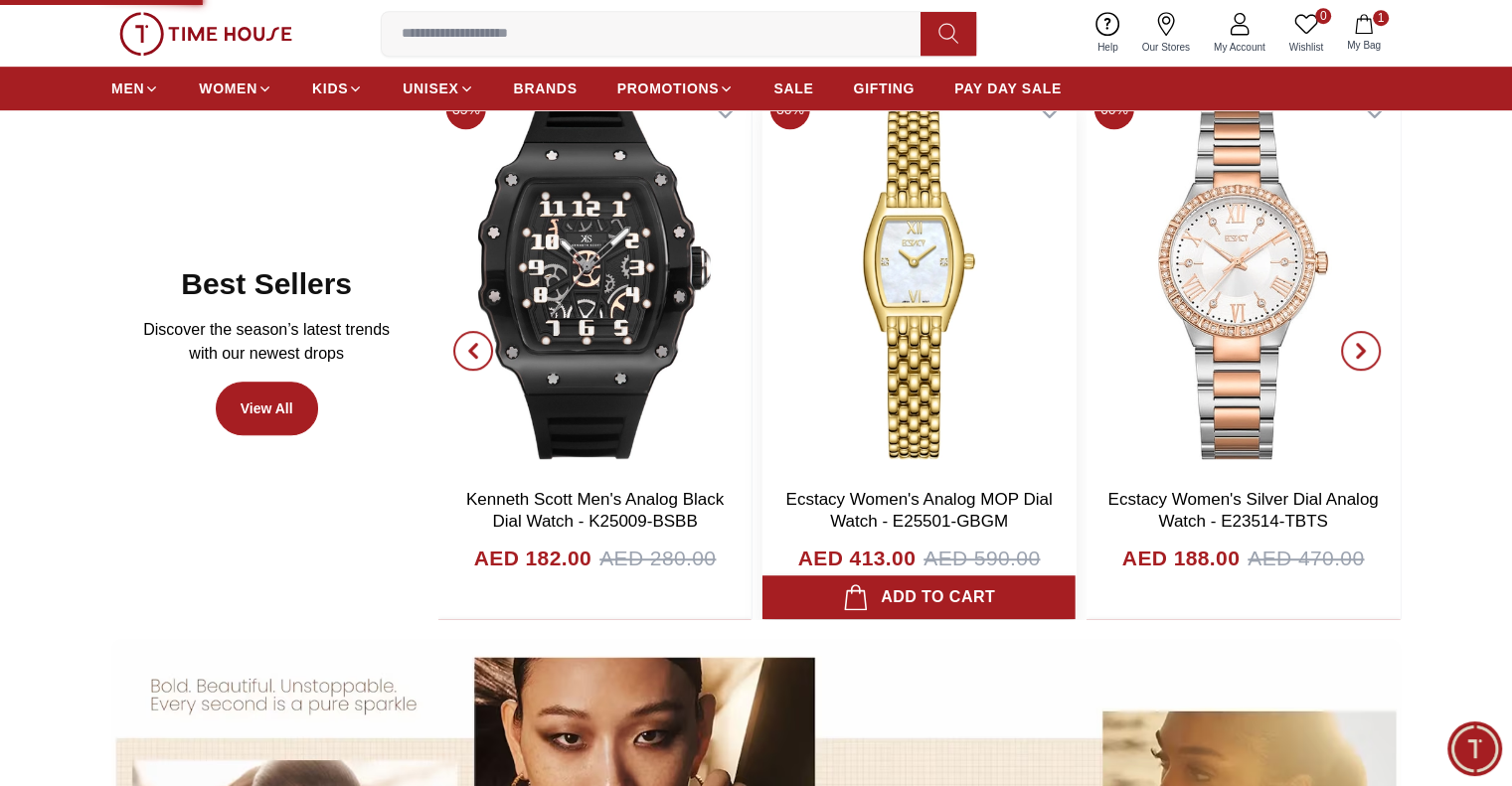click at bounding box center (919, 280) 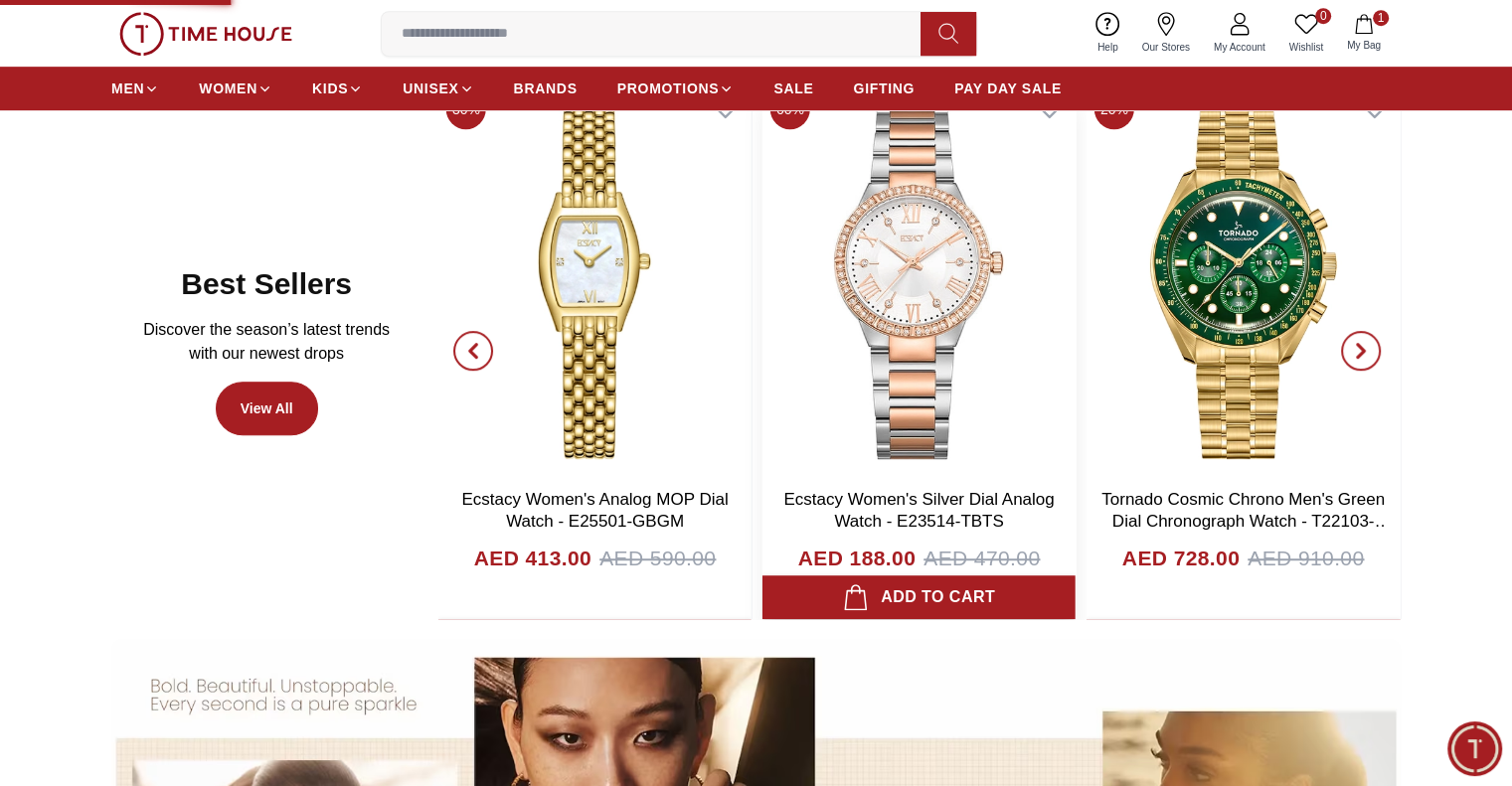 click at bounding box center [919, 280] 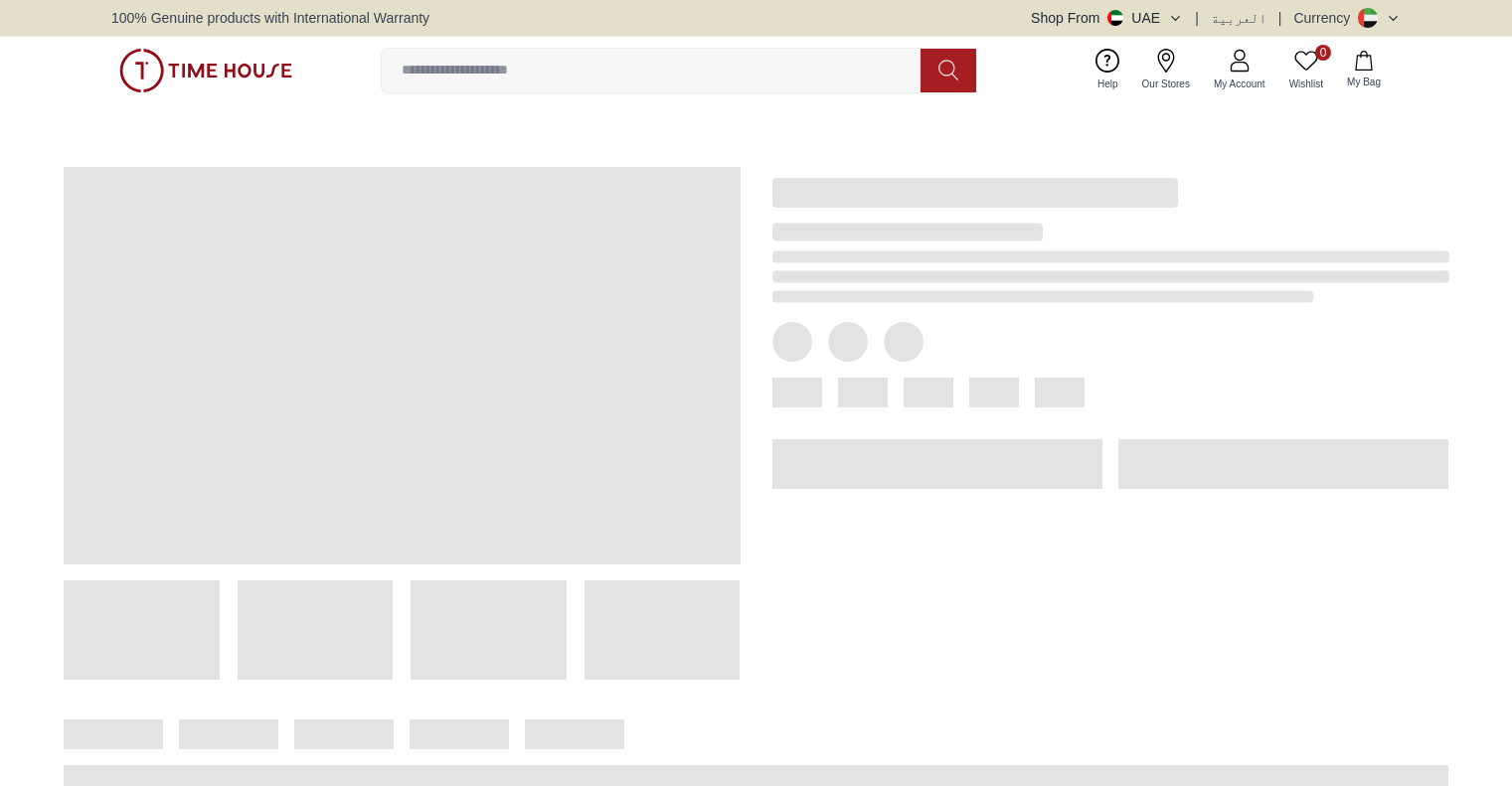 scroll, scrollTop: 0, scrollLeft: 0, axis: both 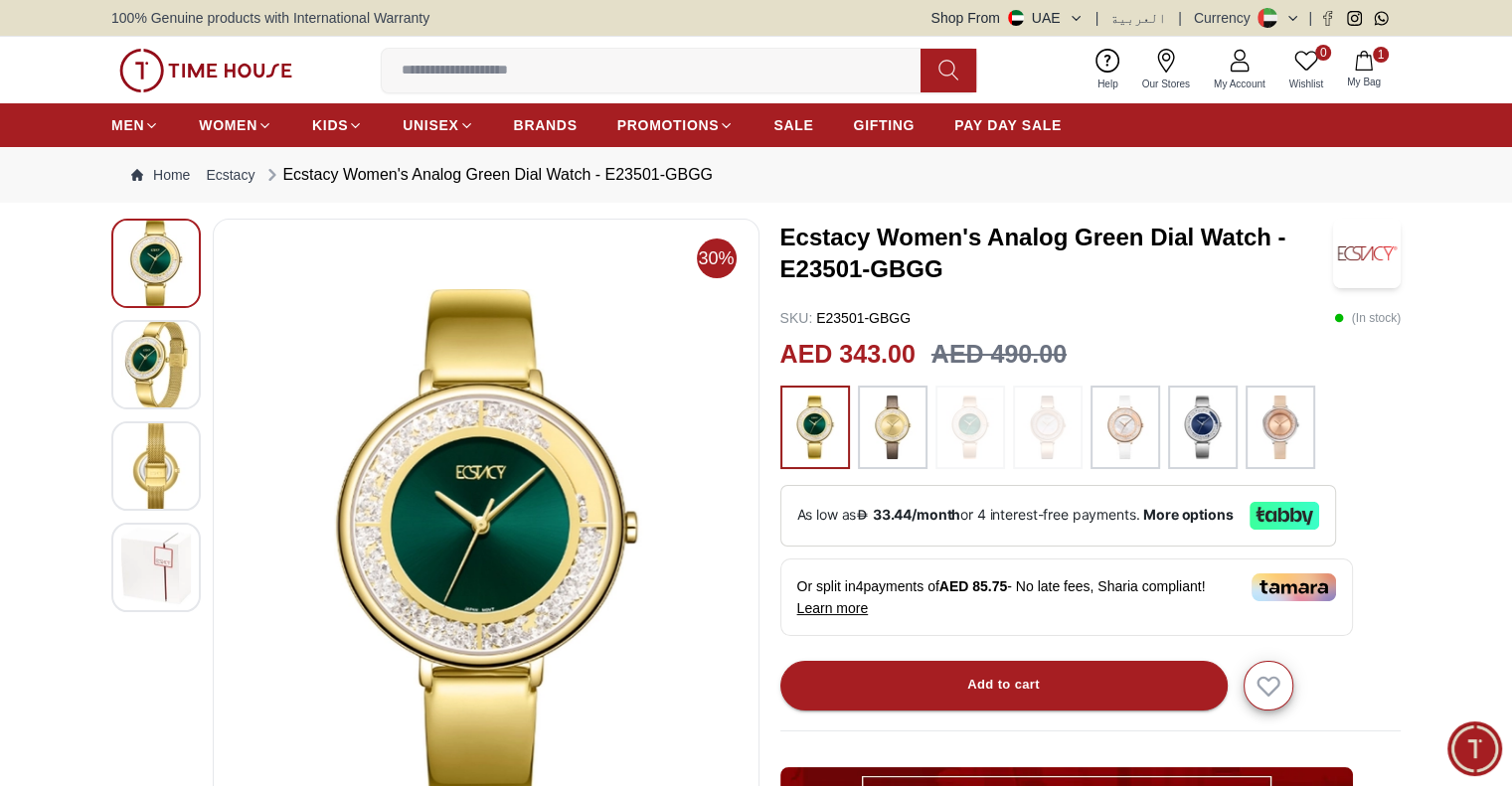 click at bounding box center [156, 365] 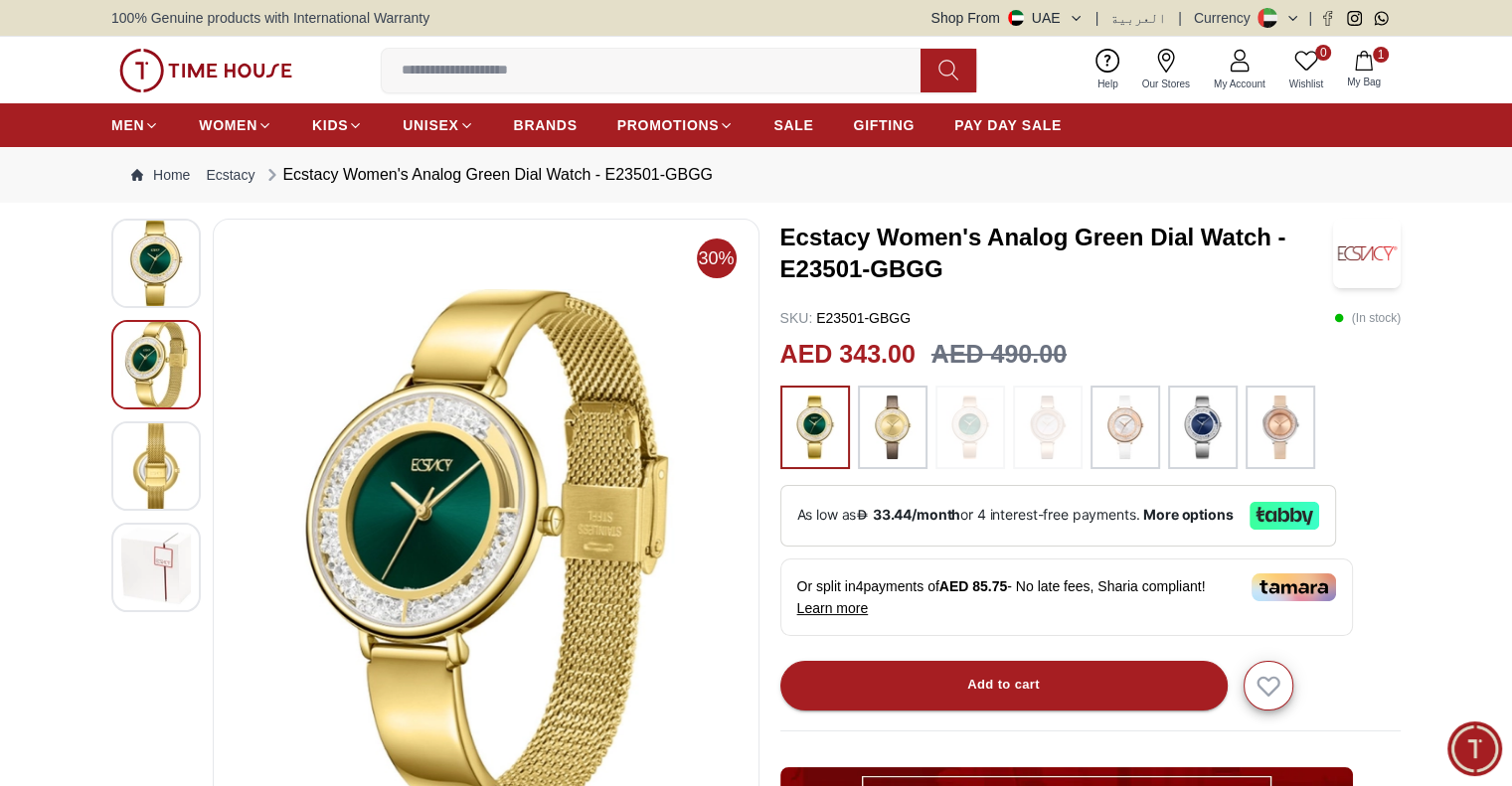 click at bounding box center [156, 466] 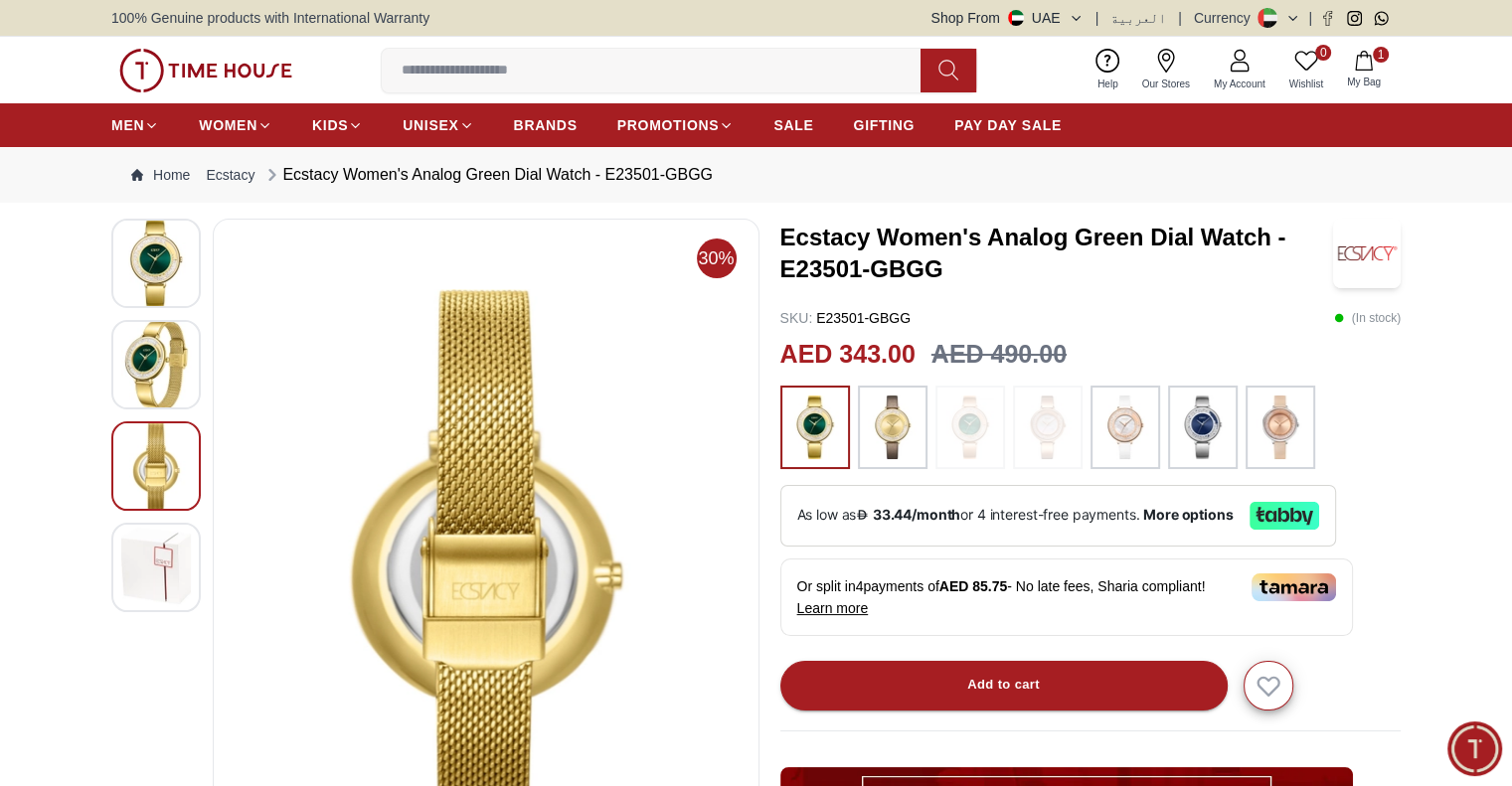 click at bounding box center [156, 567] 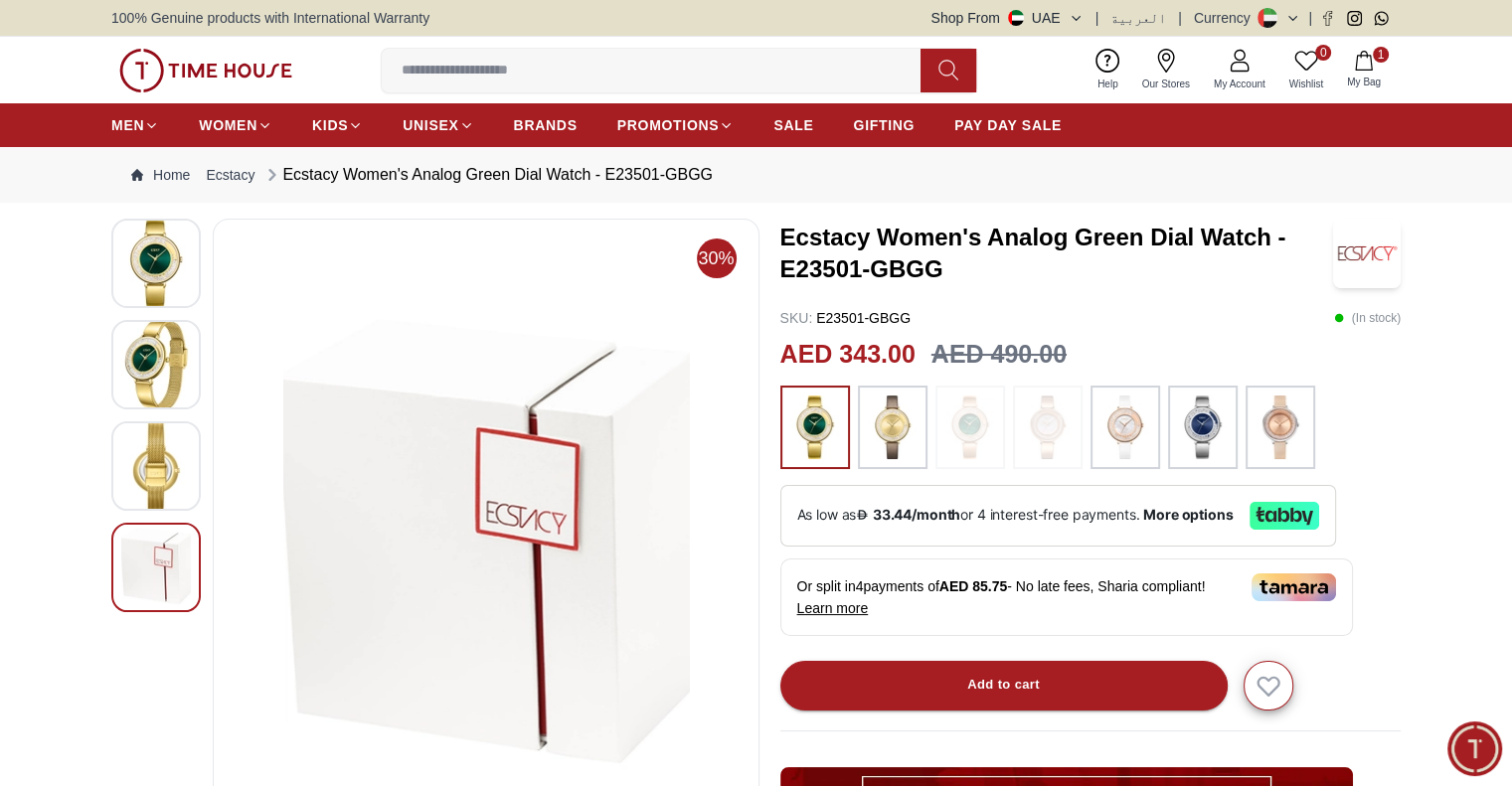 click at bounding box center [1203, 427] 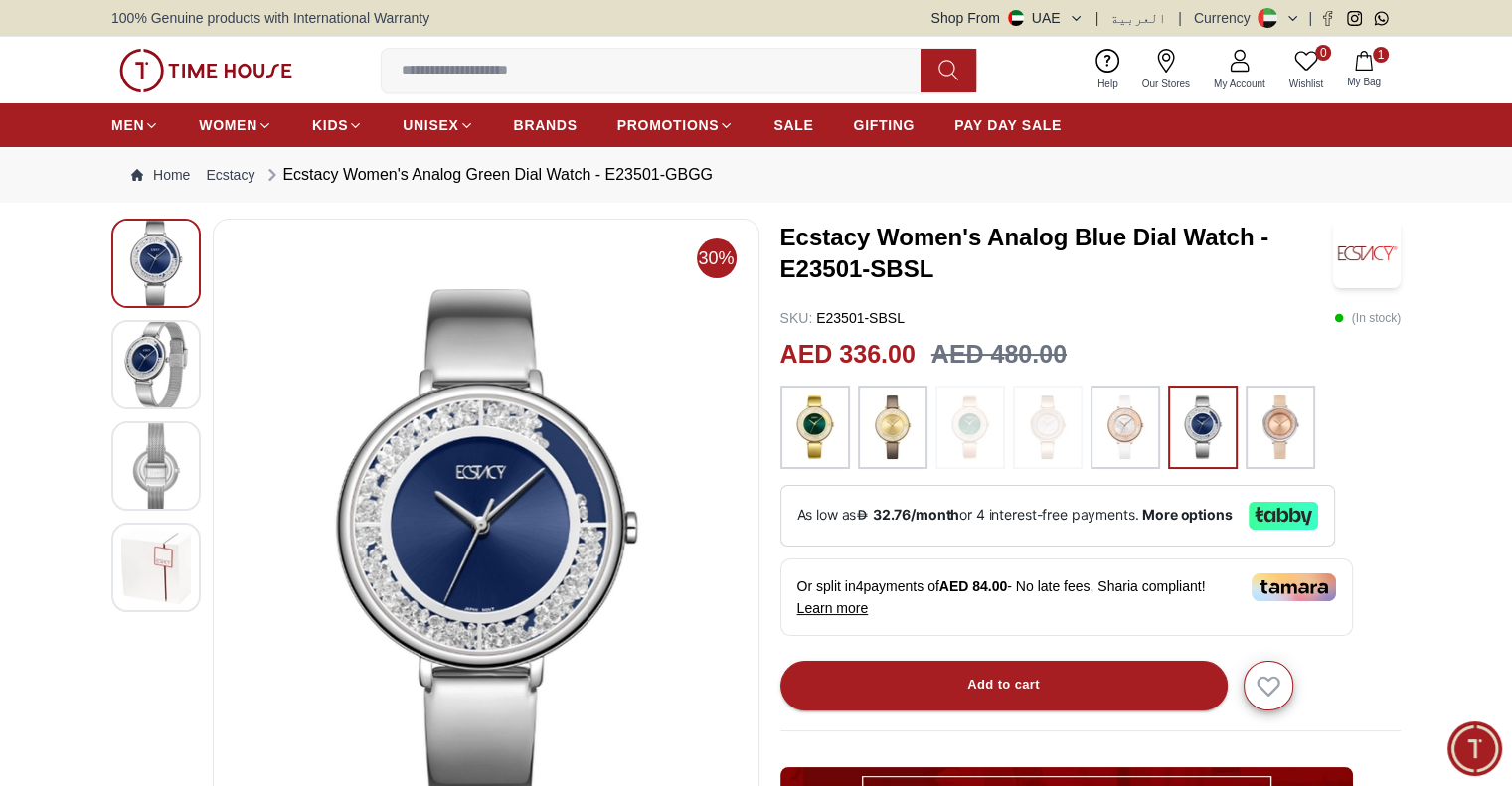 click at bounding box center [156, 365] 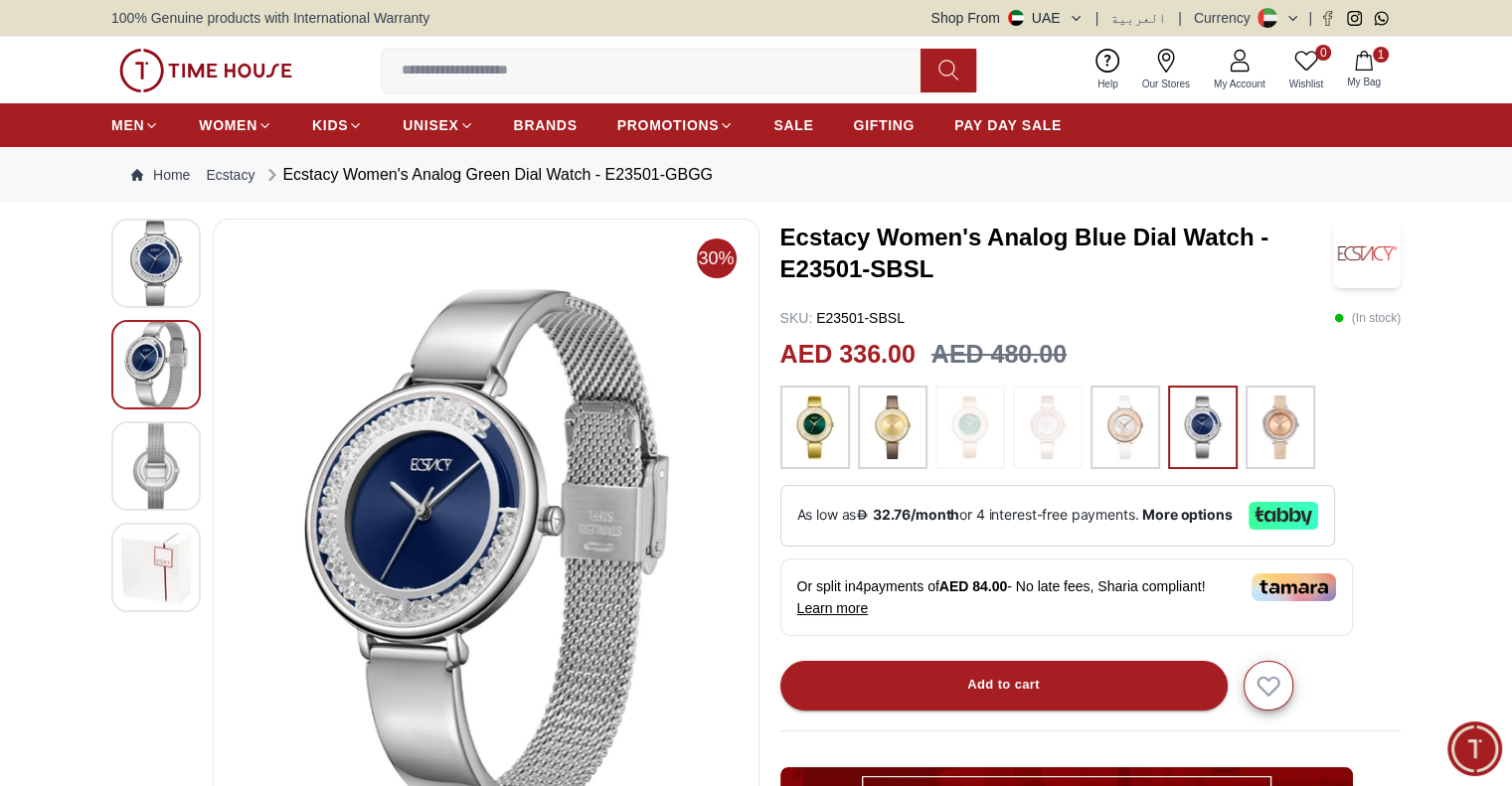 click at bounding box center (156, 466) 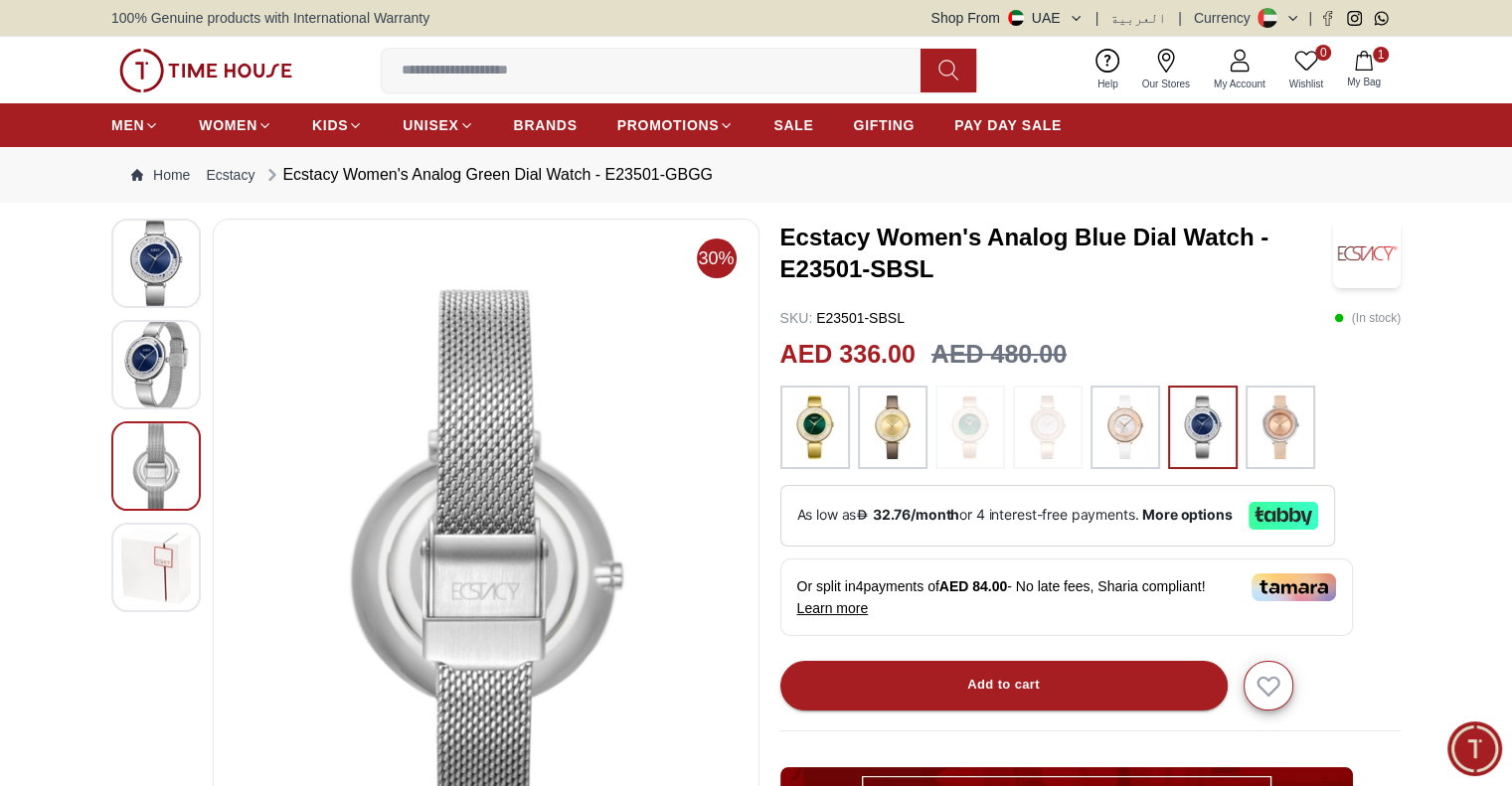 click at bounding box center (156, 567) 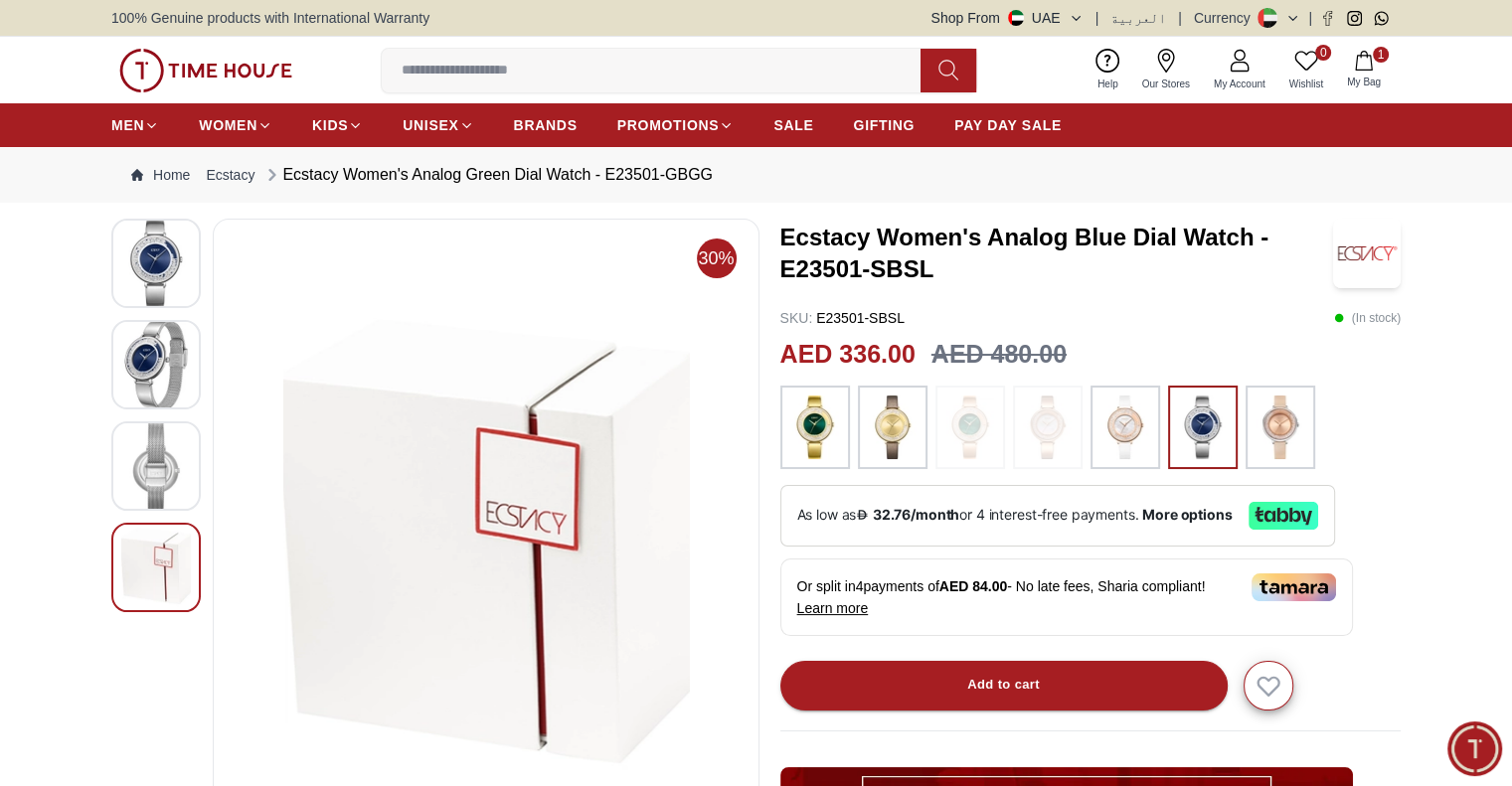 click at bounding box center (1280, 427) 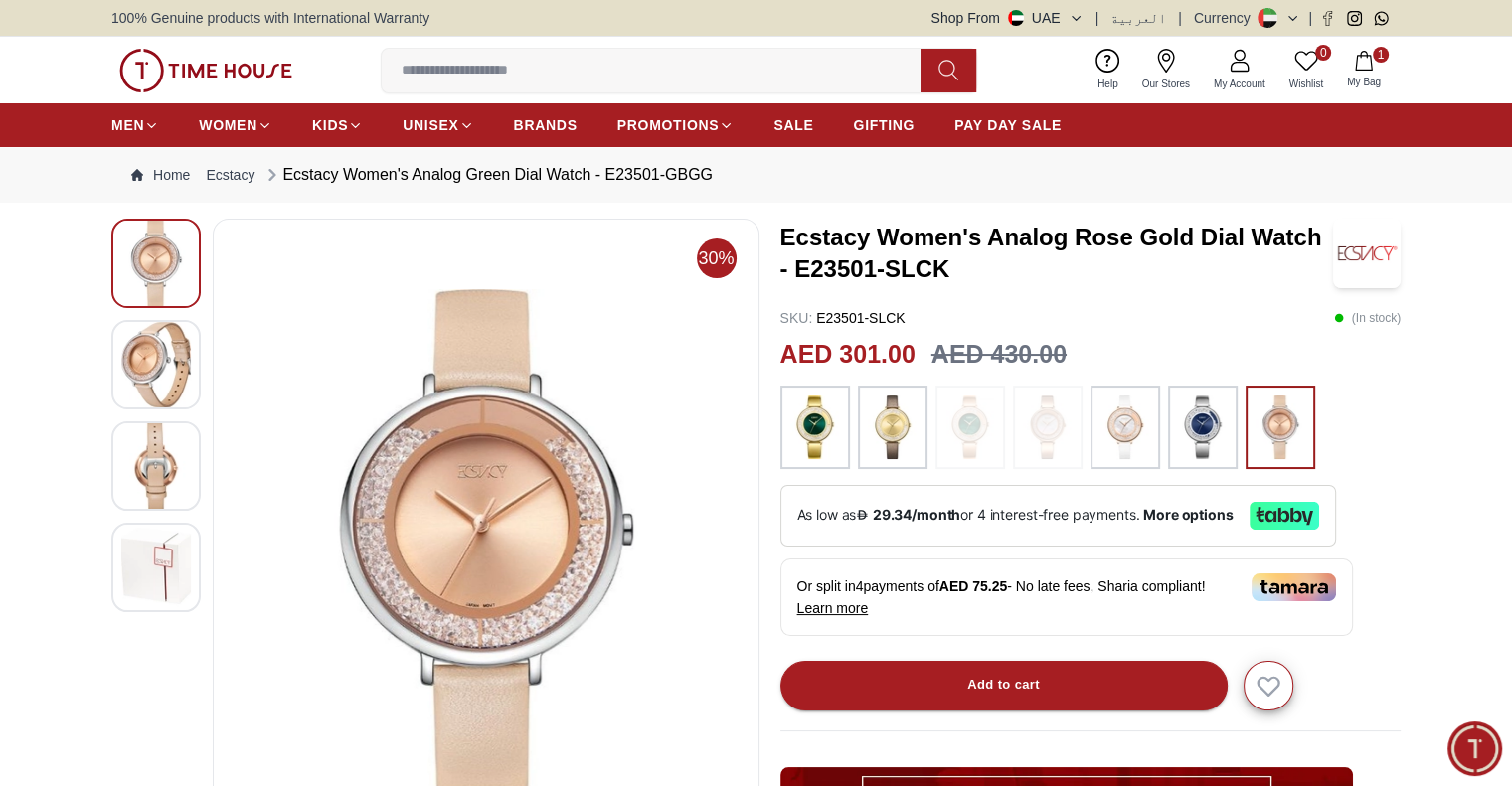click at bounding box center (156, 365) 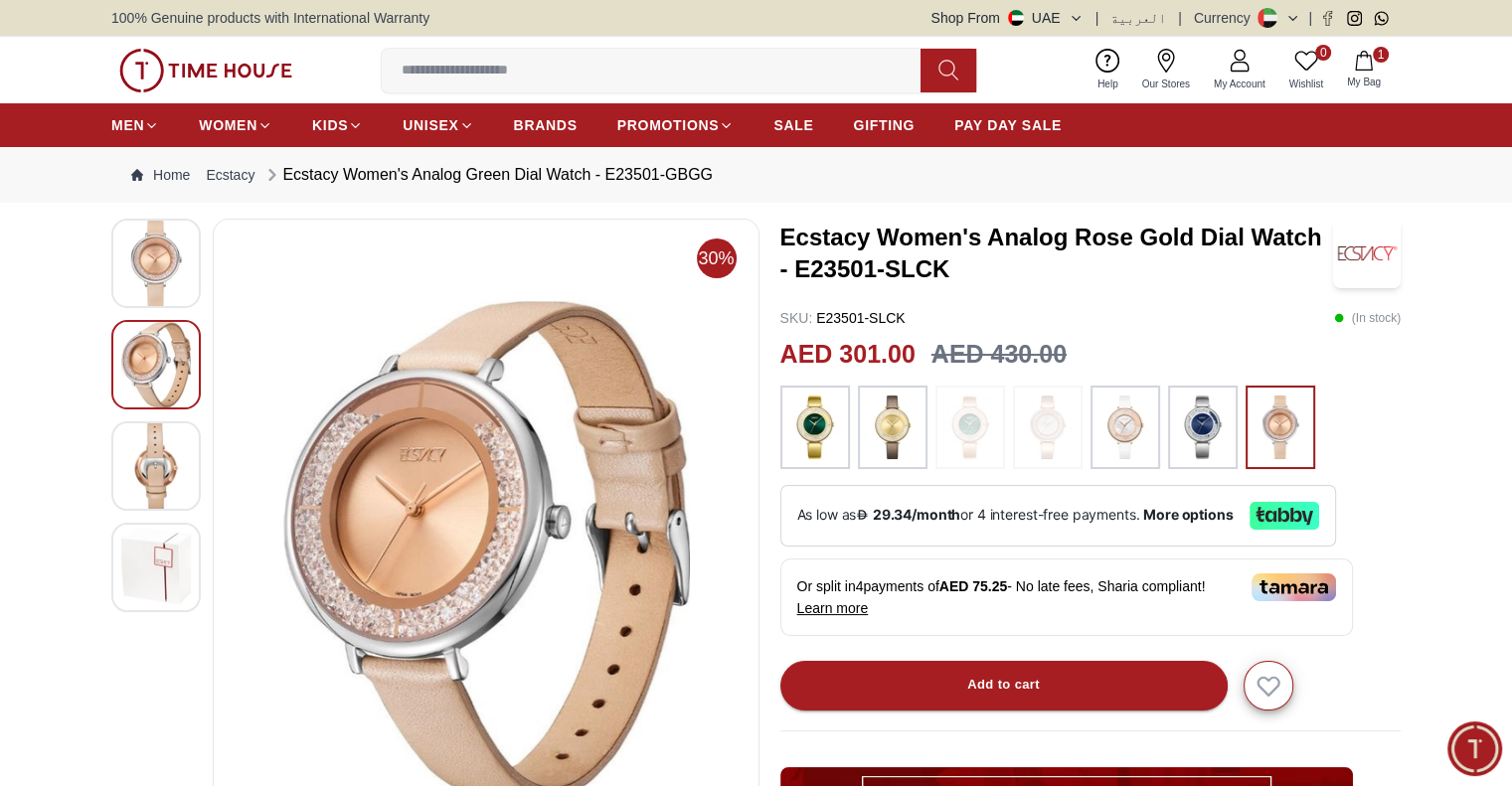 click at bounding box center [156, 466] 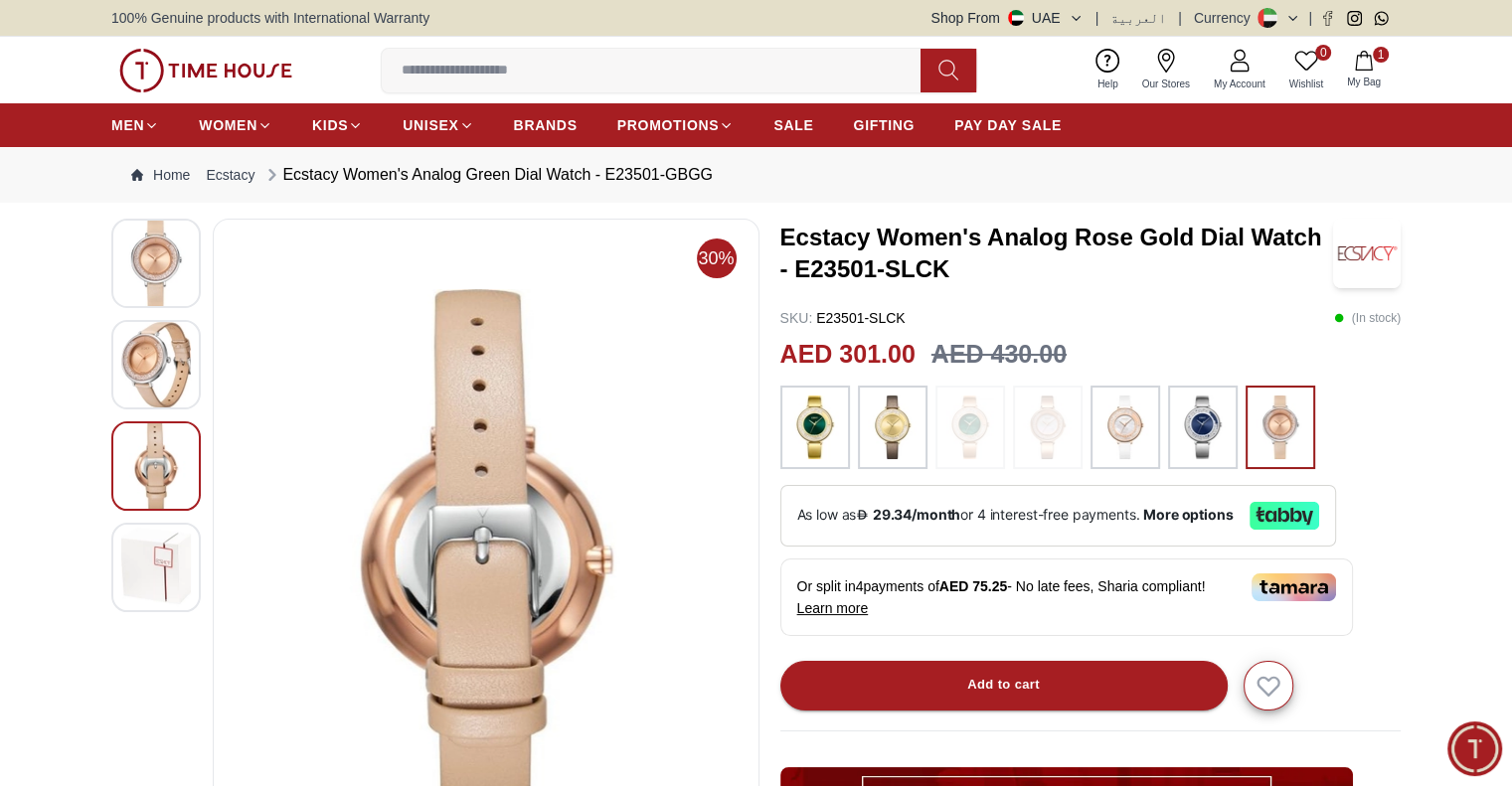 click at bounding box center (1125, 427) 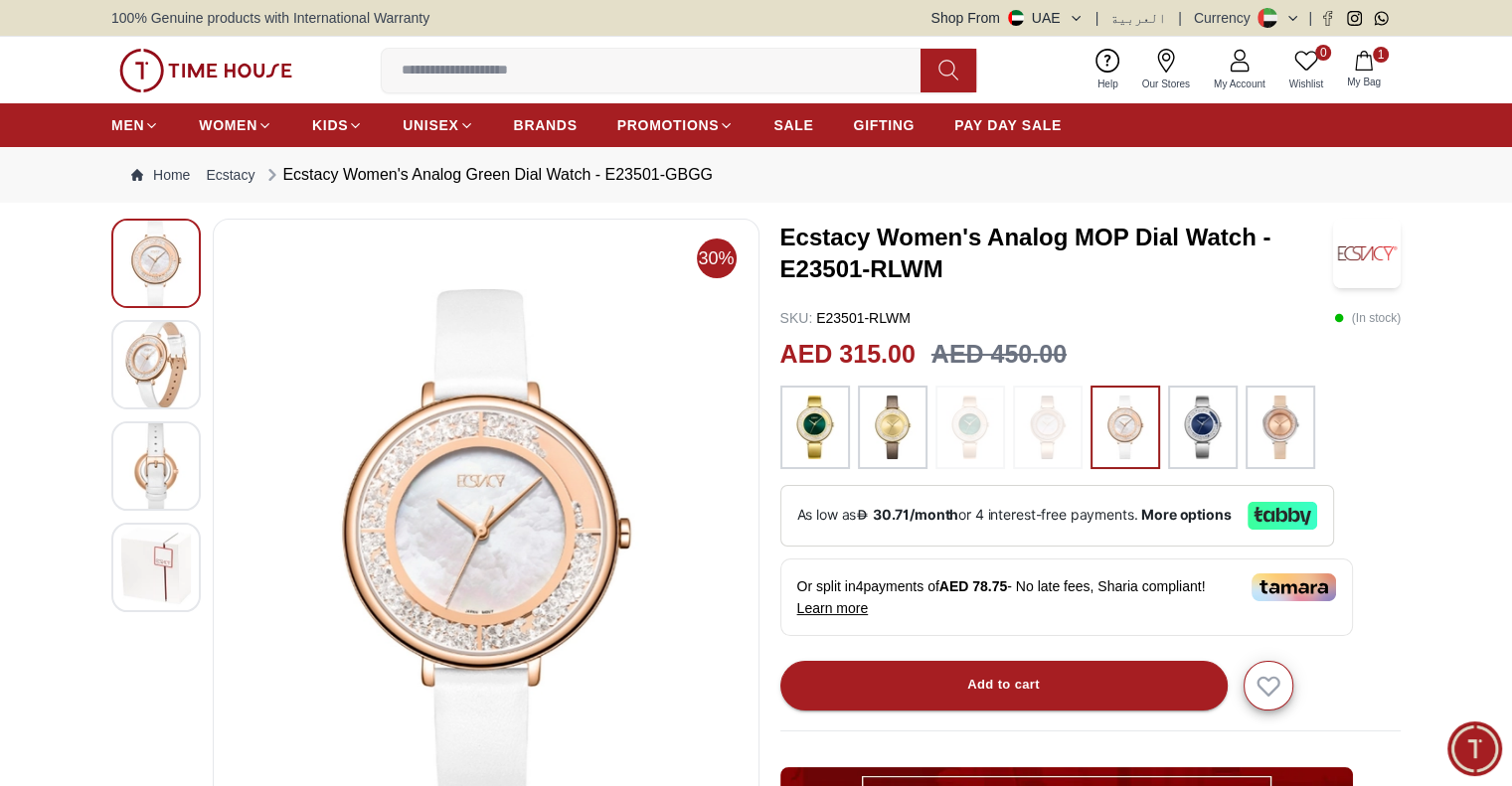 click at bounding box center (1048, 427) 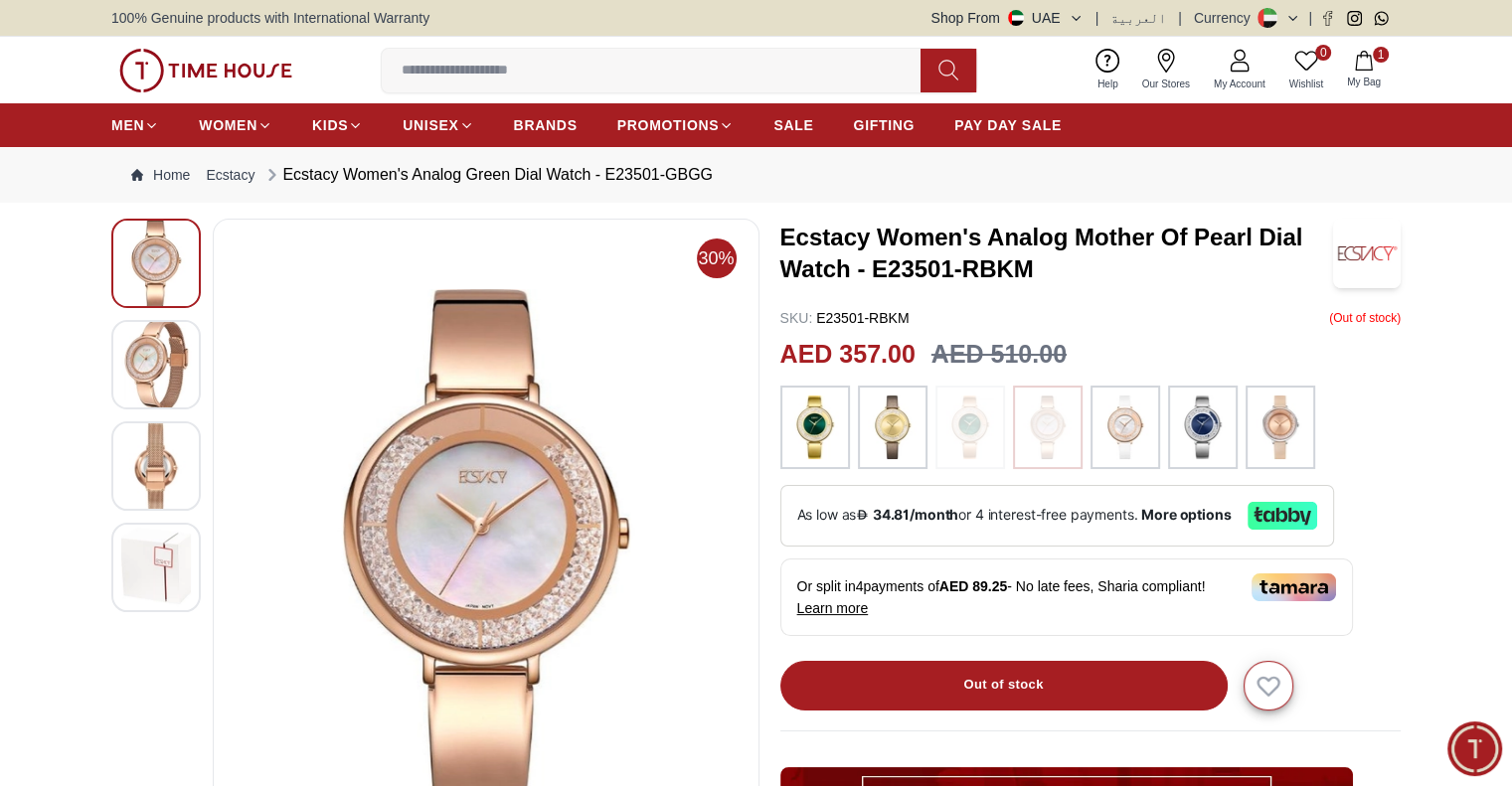 click at bounding box center (970, 427) 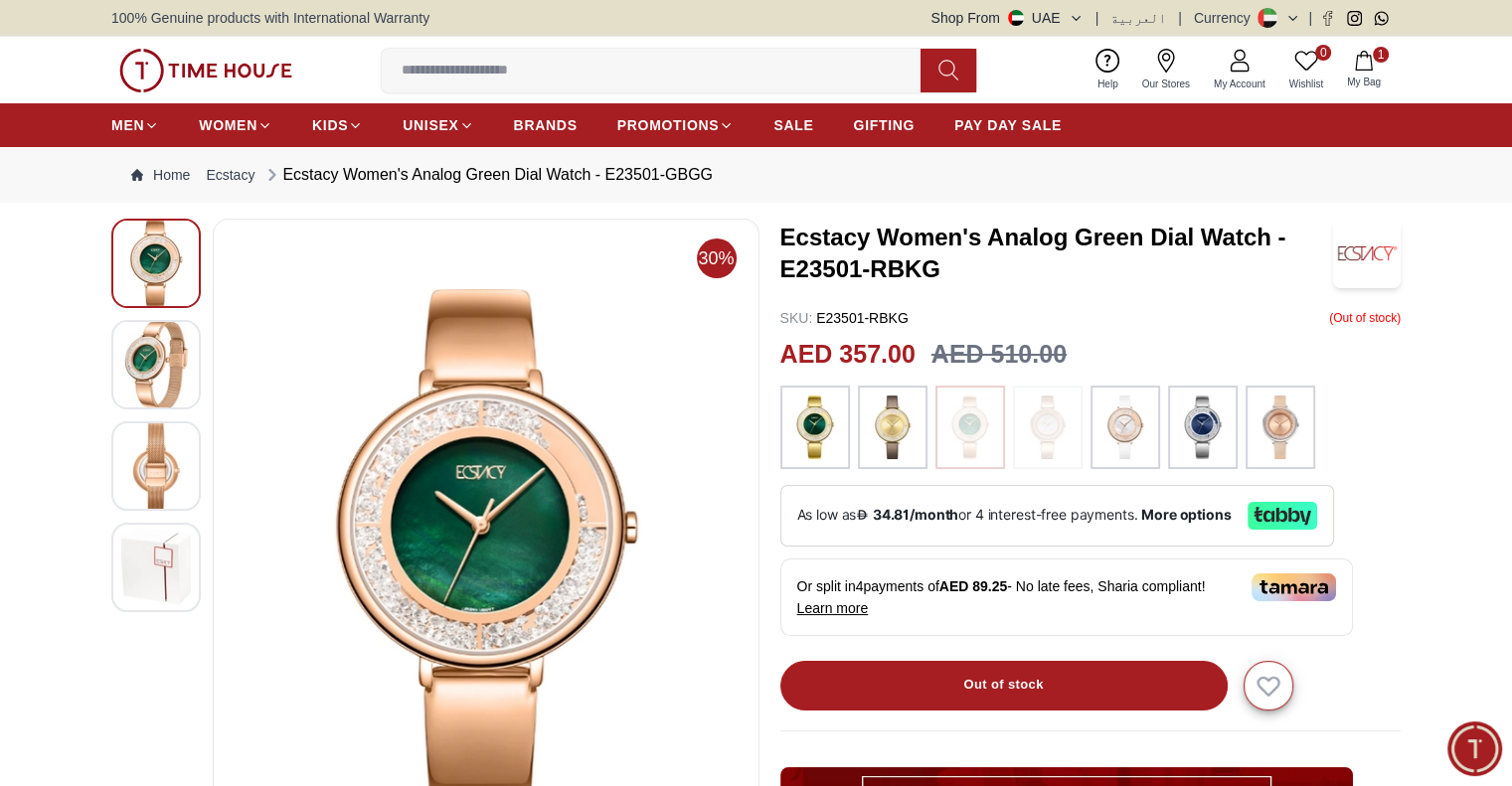 click at bounding box center (893, 427) 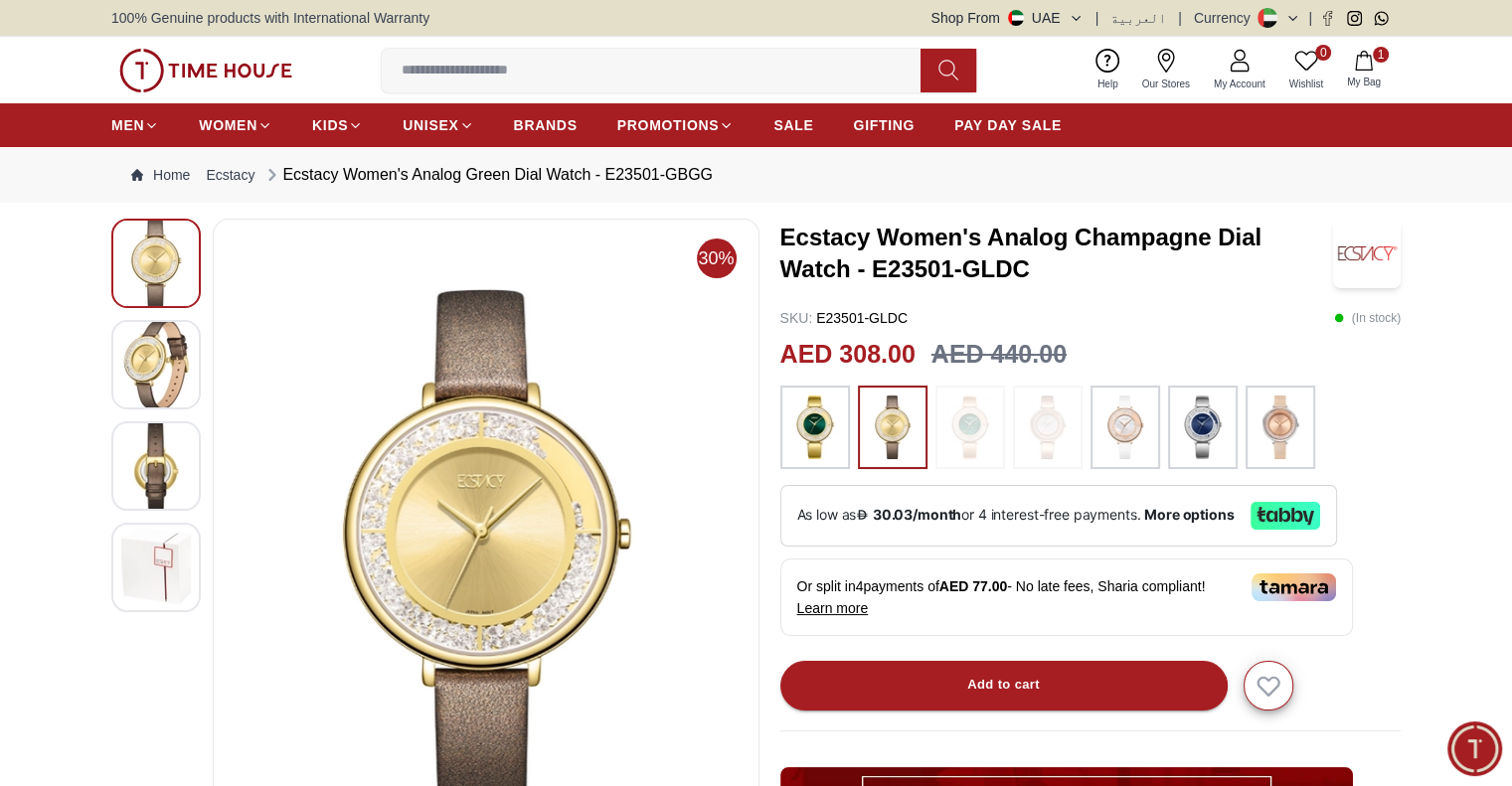 click at bounding box center (815, 427) 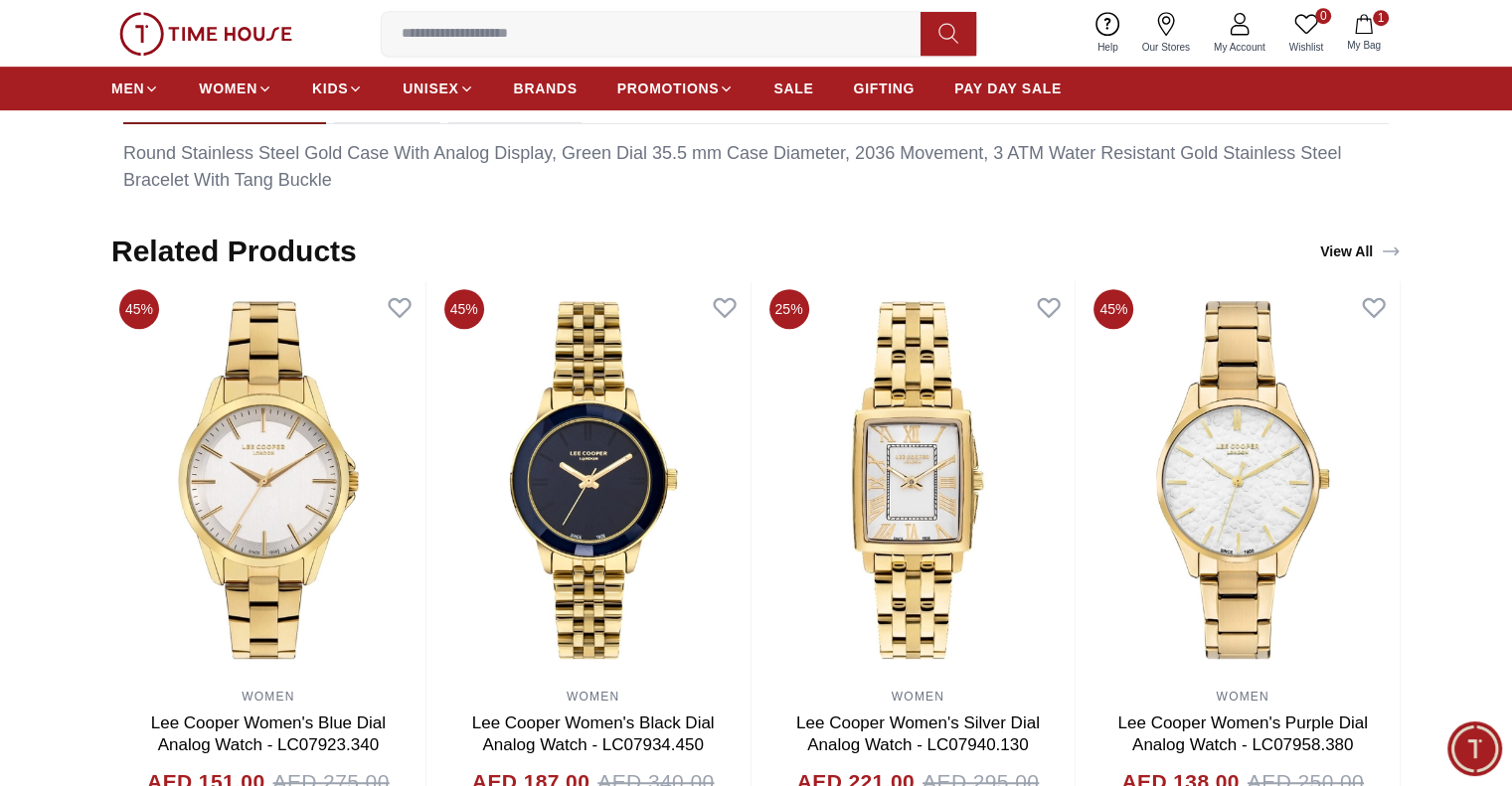 scroll, scrollTop: 1093, scrollLeft: 0, axis: vertical 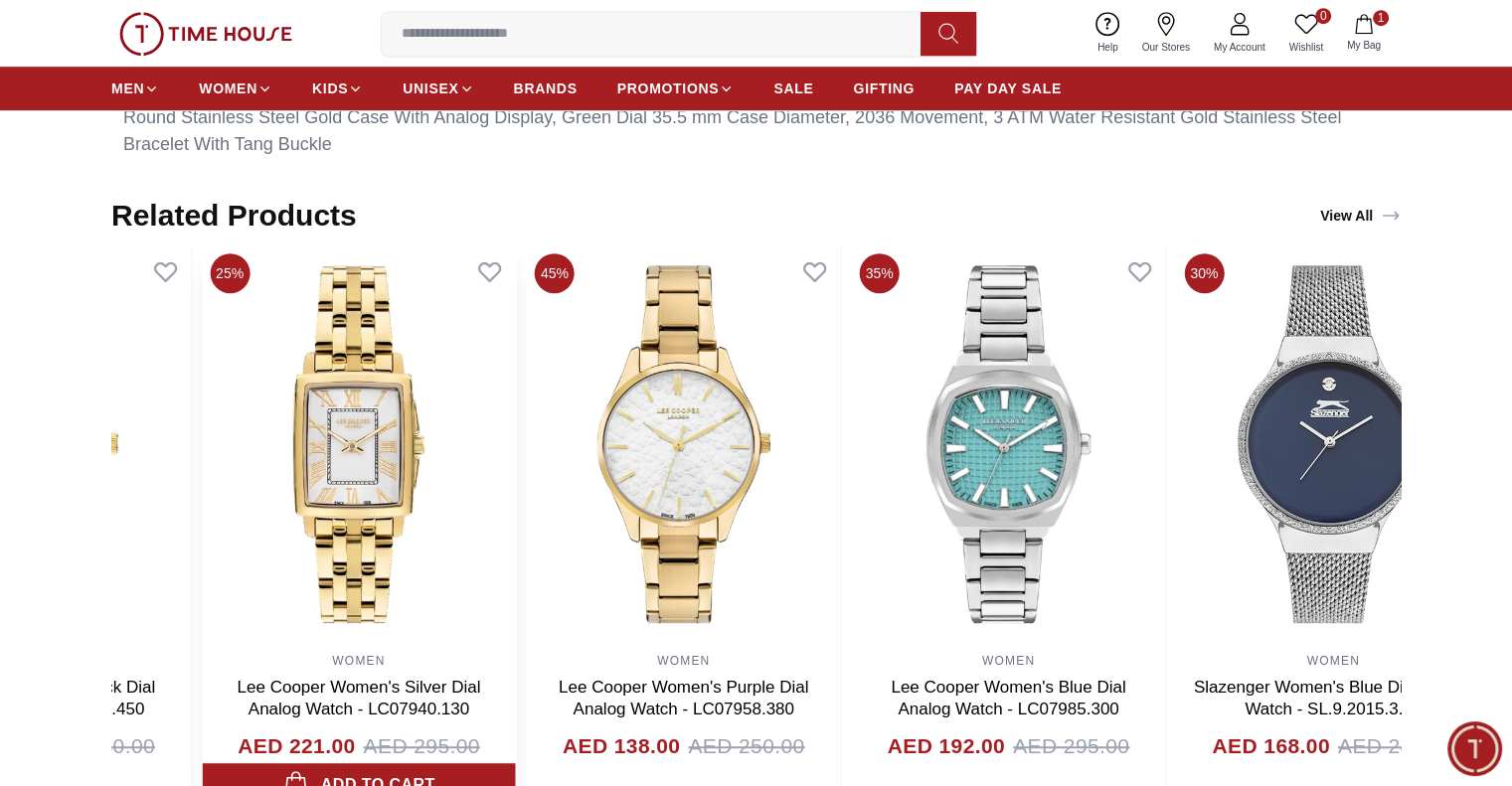 click on "45% WOMEN Lee Cooper Women's Blue Dial Analog Watch - LC07923.340 AED 151.00 AED 275.00 Add to cart 45% WOMEN Lee Cooper Women's Black Dial Analog Watch - LC07934.450 AED 187.00 AED 340.00 Add to cart 25% WOMEN Lee Cooper Women's Silver Dial Analog Watch - LC07940.130 AED 221.00 AED 295.00 Add to cart 45% WOMEN Lee Cooper Women's Purple Dial Analog Watch - LC07958.380 AED 138.00 AED 250.00 Add to cart 35% WOMEN Lee Cooper Women's Blue Dial Analog Watch - LC07985.300 AED 192.00 AED 295.00 Add to cart 30% WOMEN Slazenger Women's Blue Dial Analog Watch - SL.9.2015.3.04 AED 168.00 AED 240.00 Add to cart 60% MEN ,  WOMEN Slazenger Unisex's Pink Dial Analog Watch - SL.9.6571.3.04 AED 68.00 AED 170.00 Add to cart 60% MEN ,  WOMEN Slazenger Unisex's Blue Dial Analog Watch - SL.9.6572.1.02 AED 114.00 AED 285.00 Add to cart 30% WOMEN Kenneth Scott Women's Green Dial Analog Watch - K22517-GBGH AED 133.00 AED 190.00 Add to cart 30% WOMEN Kenneth Scott Women's White Dial Analog Watch - K22518-GBGM AED 126.00 AED 180.00" at bounding box center [197, 526] 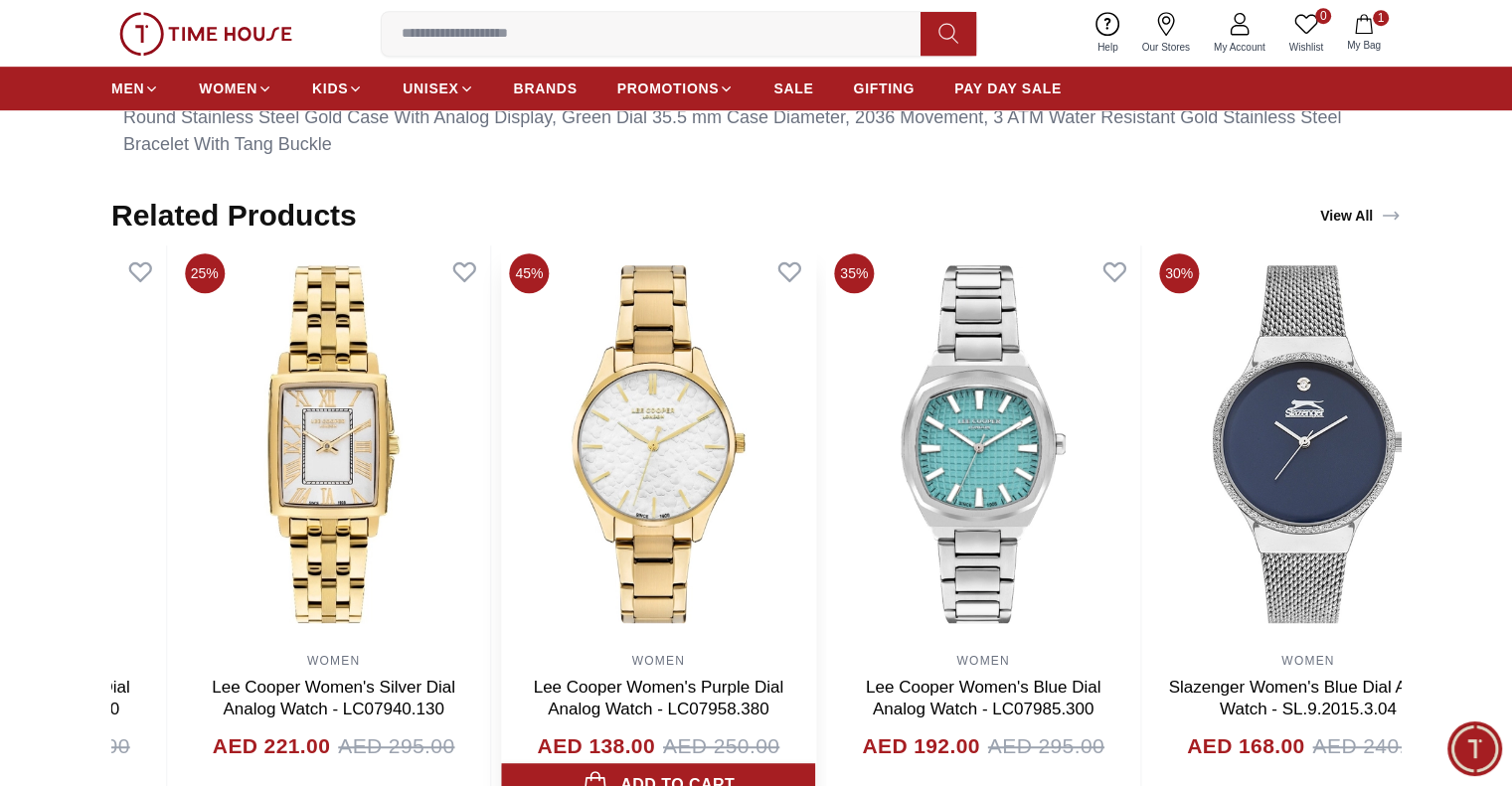 click at bounding box center (658, 444) 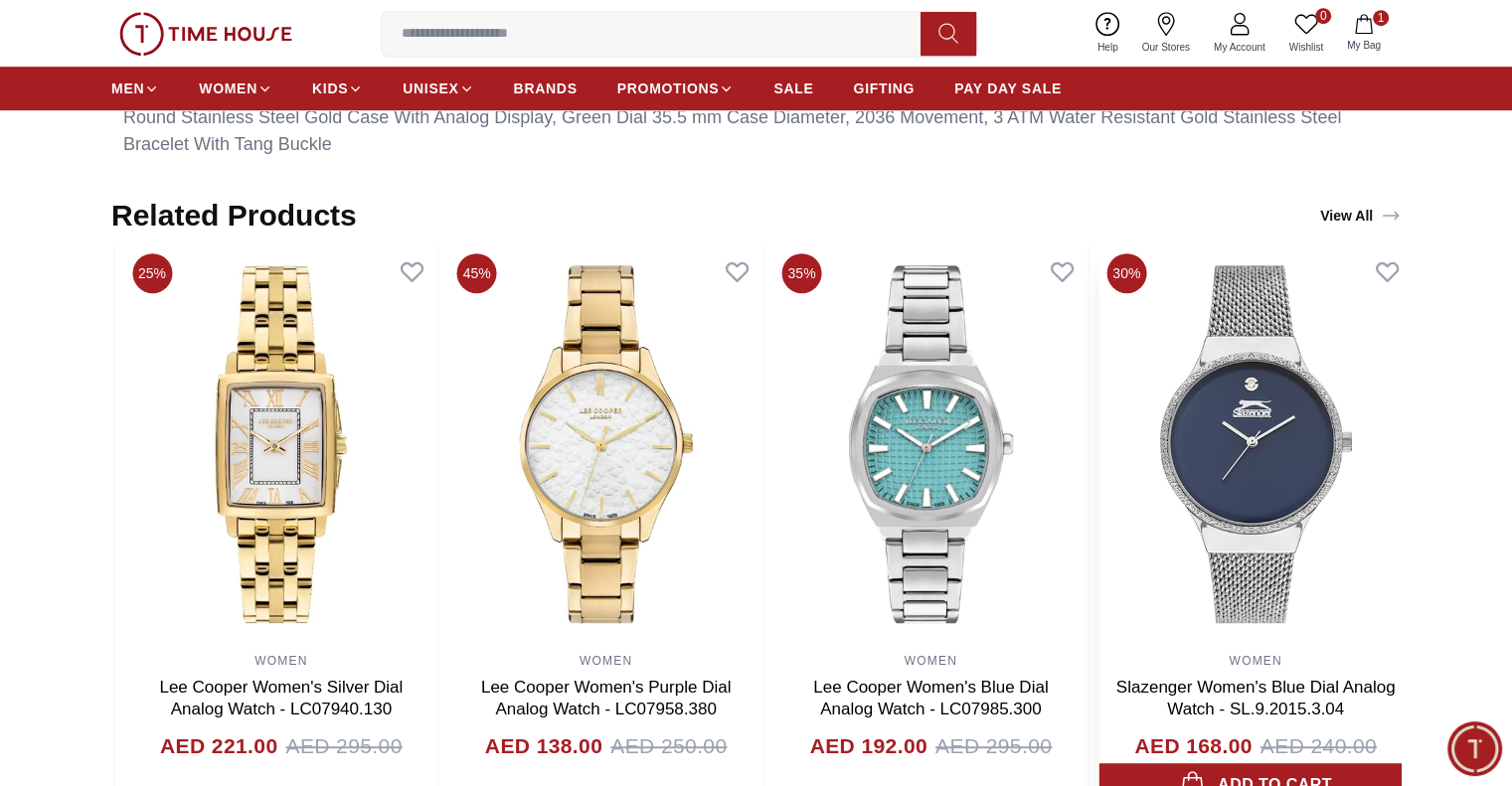 click at bounding box center (1256, 444) 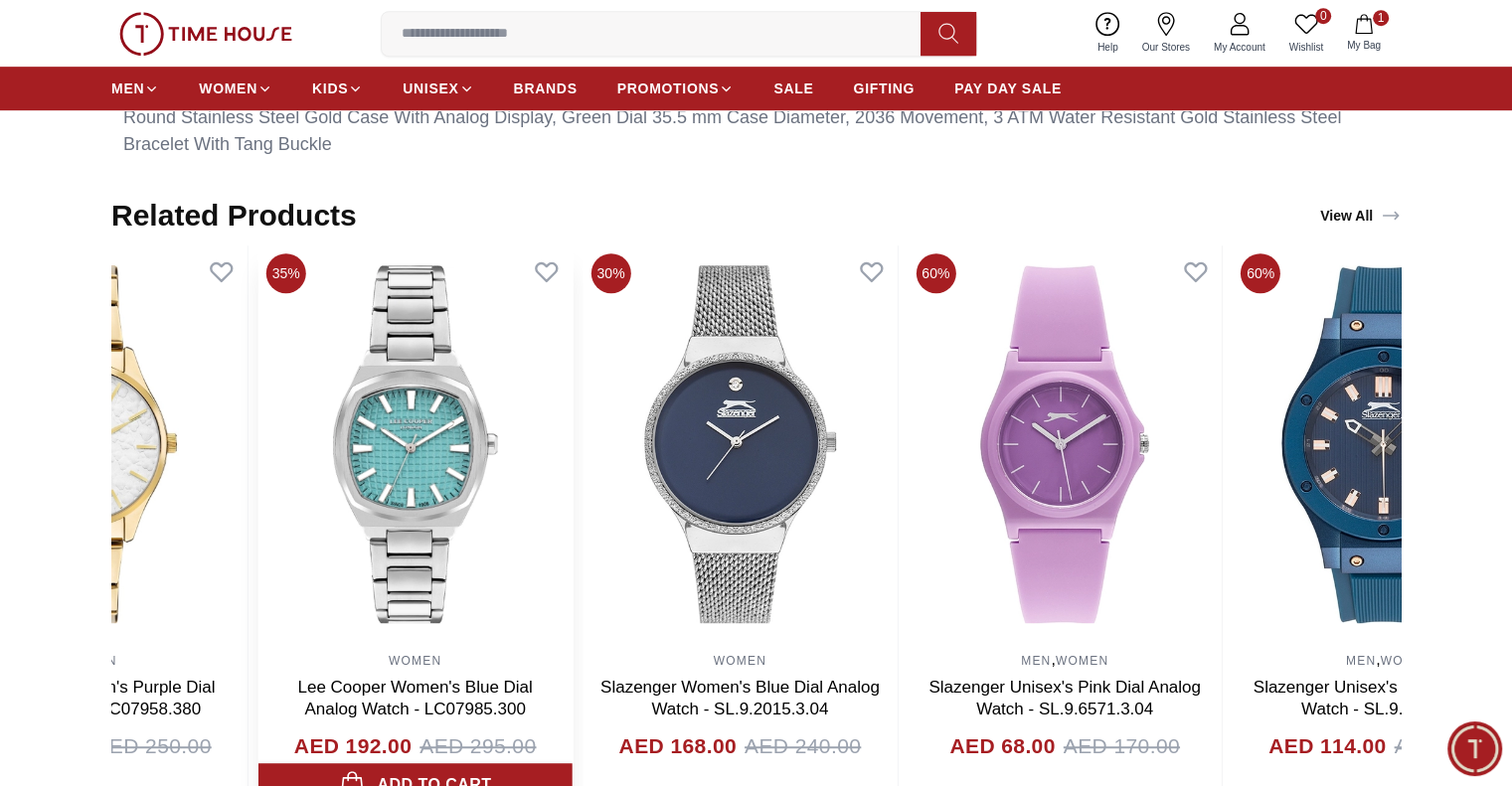 click at bounding box center [416, 444] 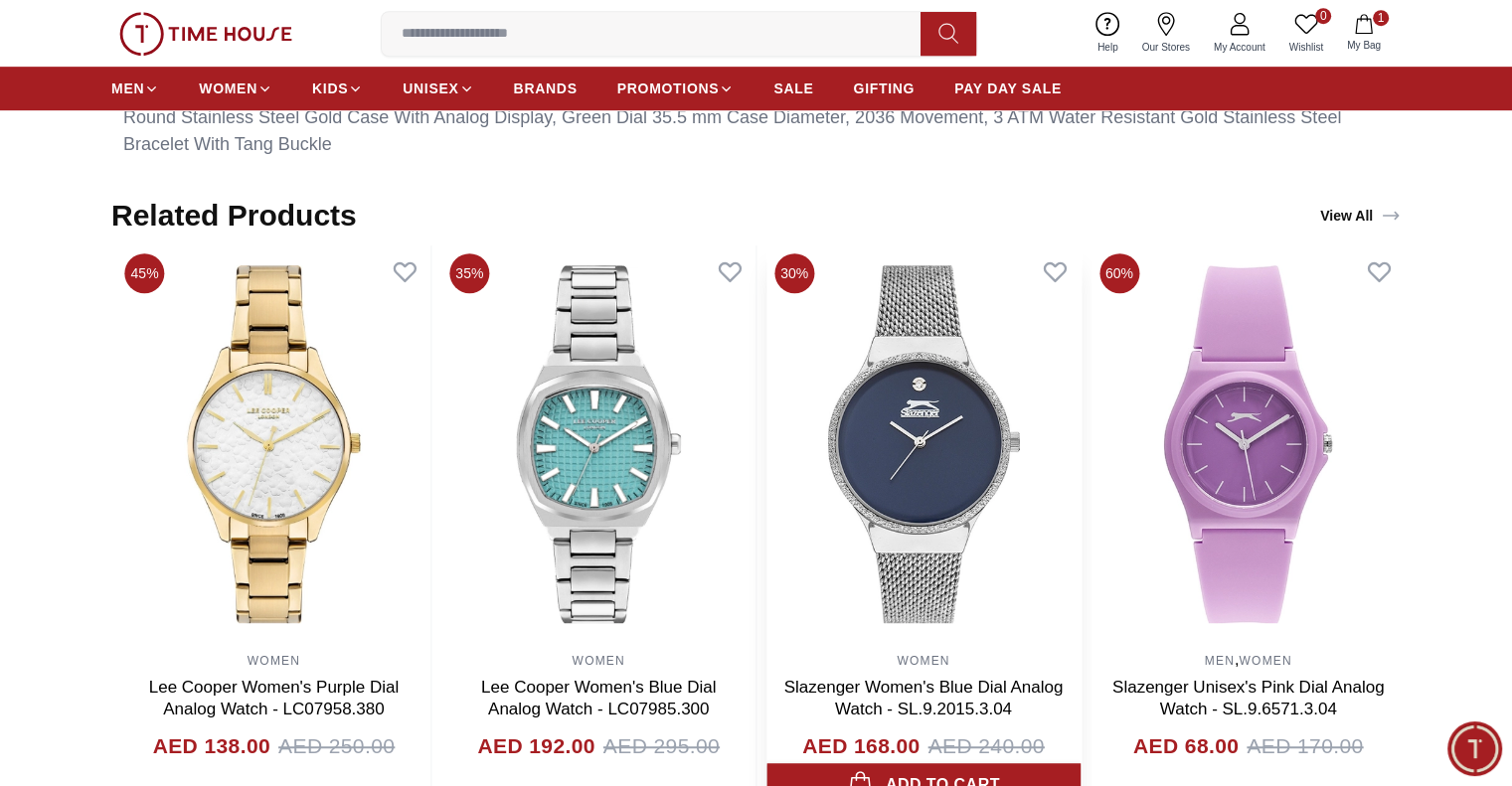 click at bounding box center (924, 444) 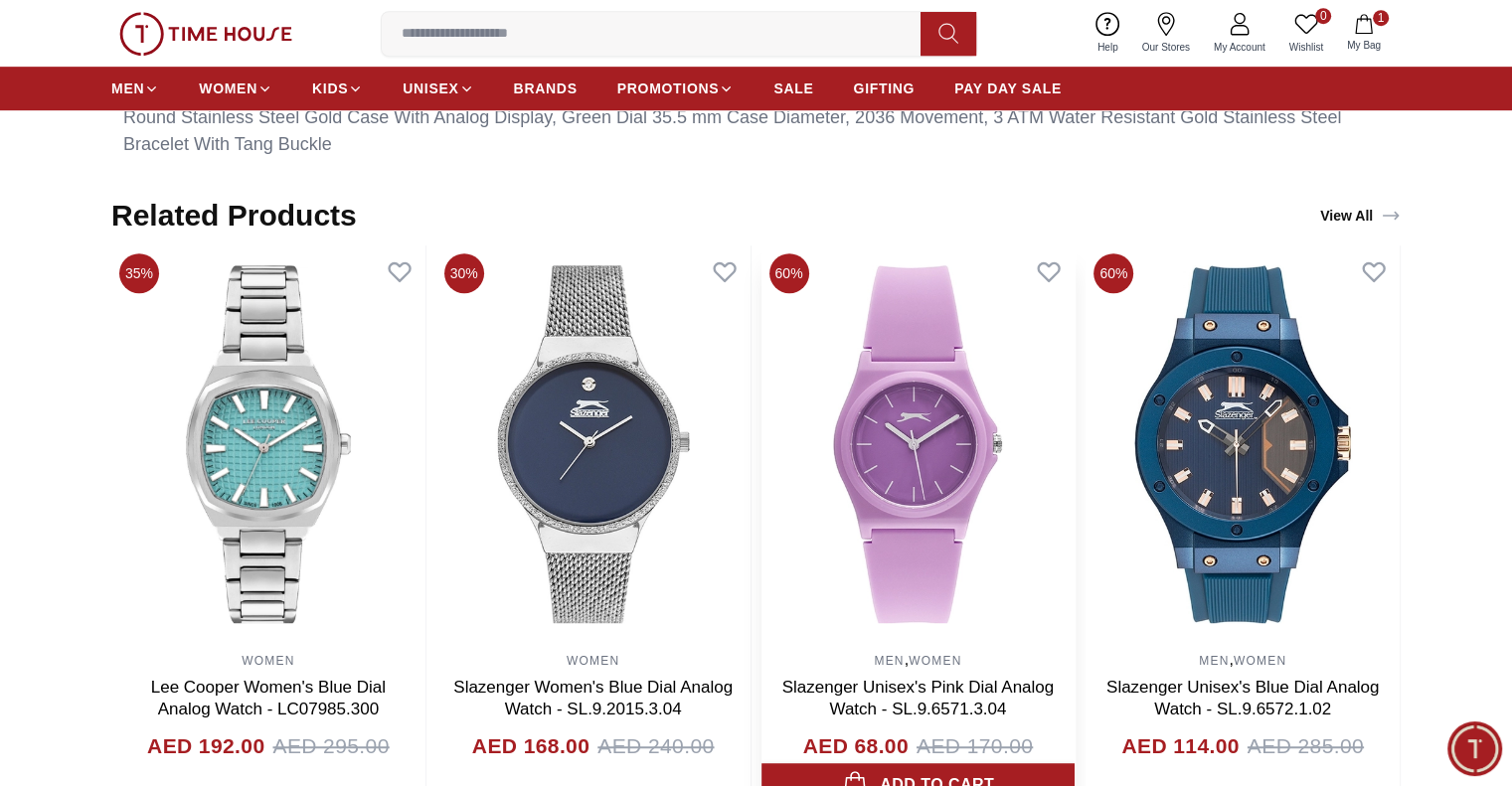 click at bounding box center (919, 444) 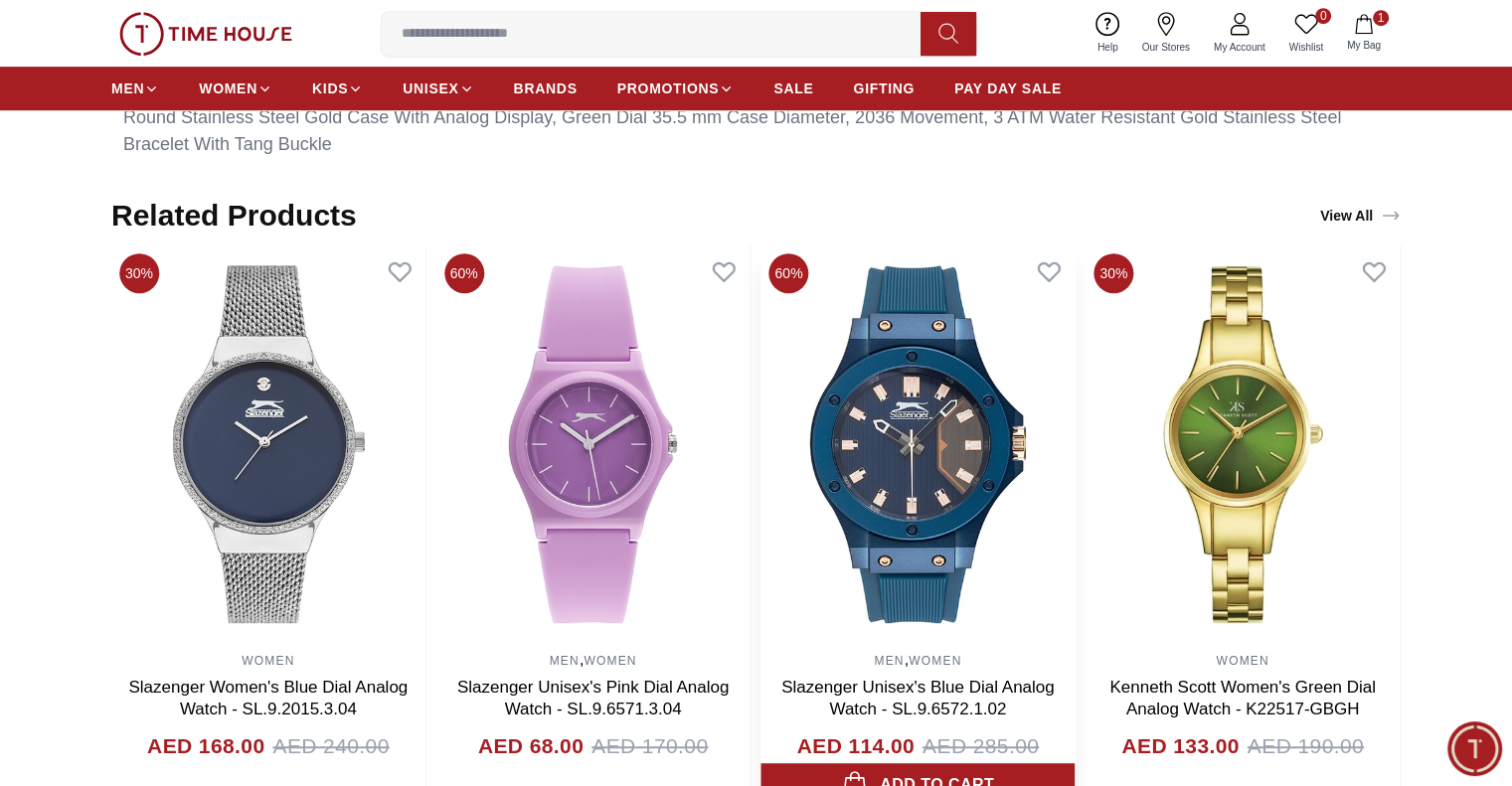 click at bounding box center [919, 444] 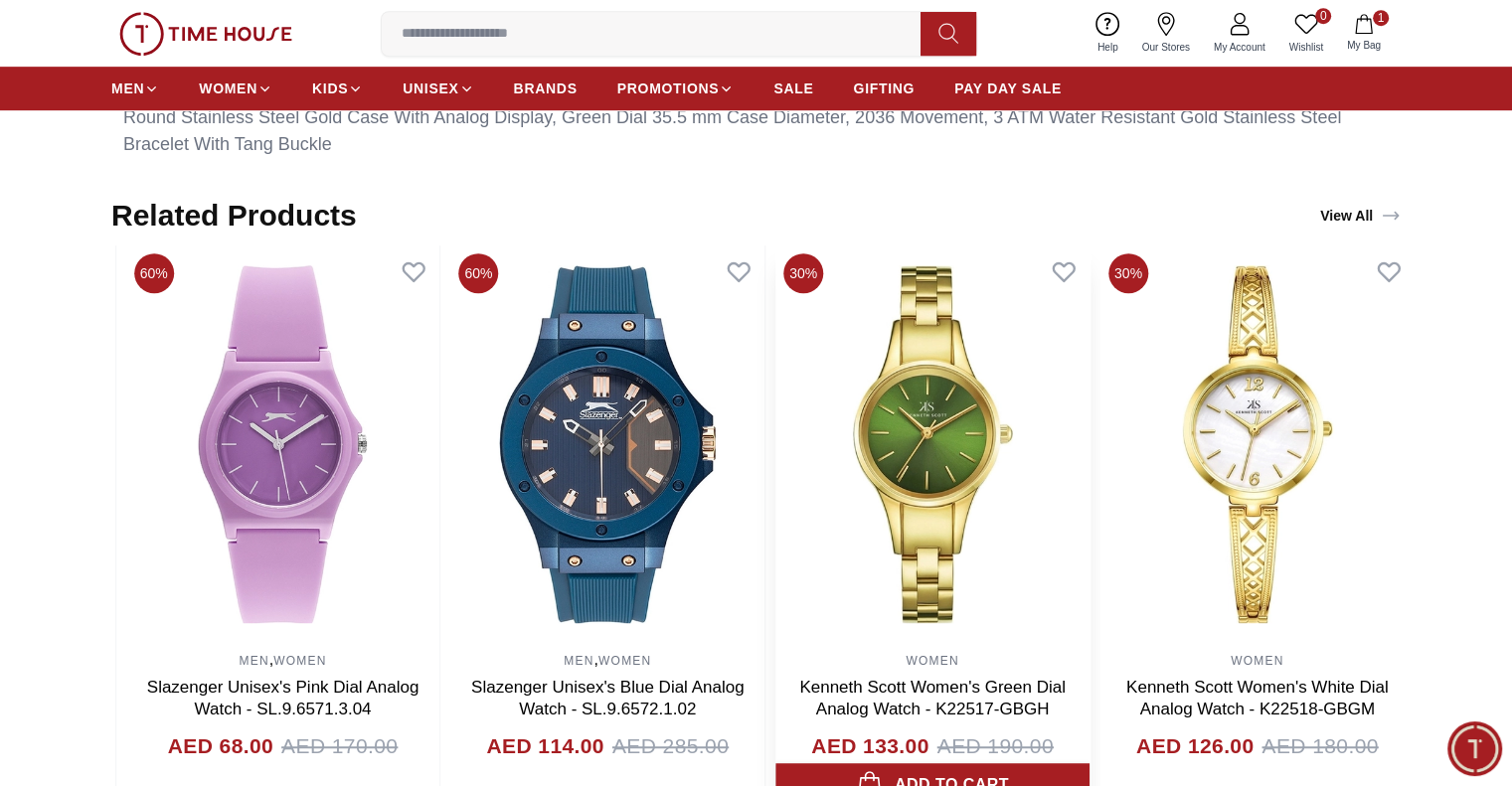 click at bounding box center [932, 444] 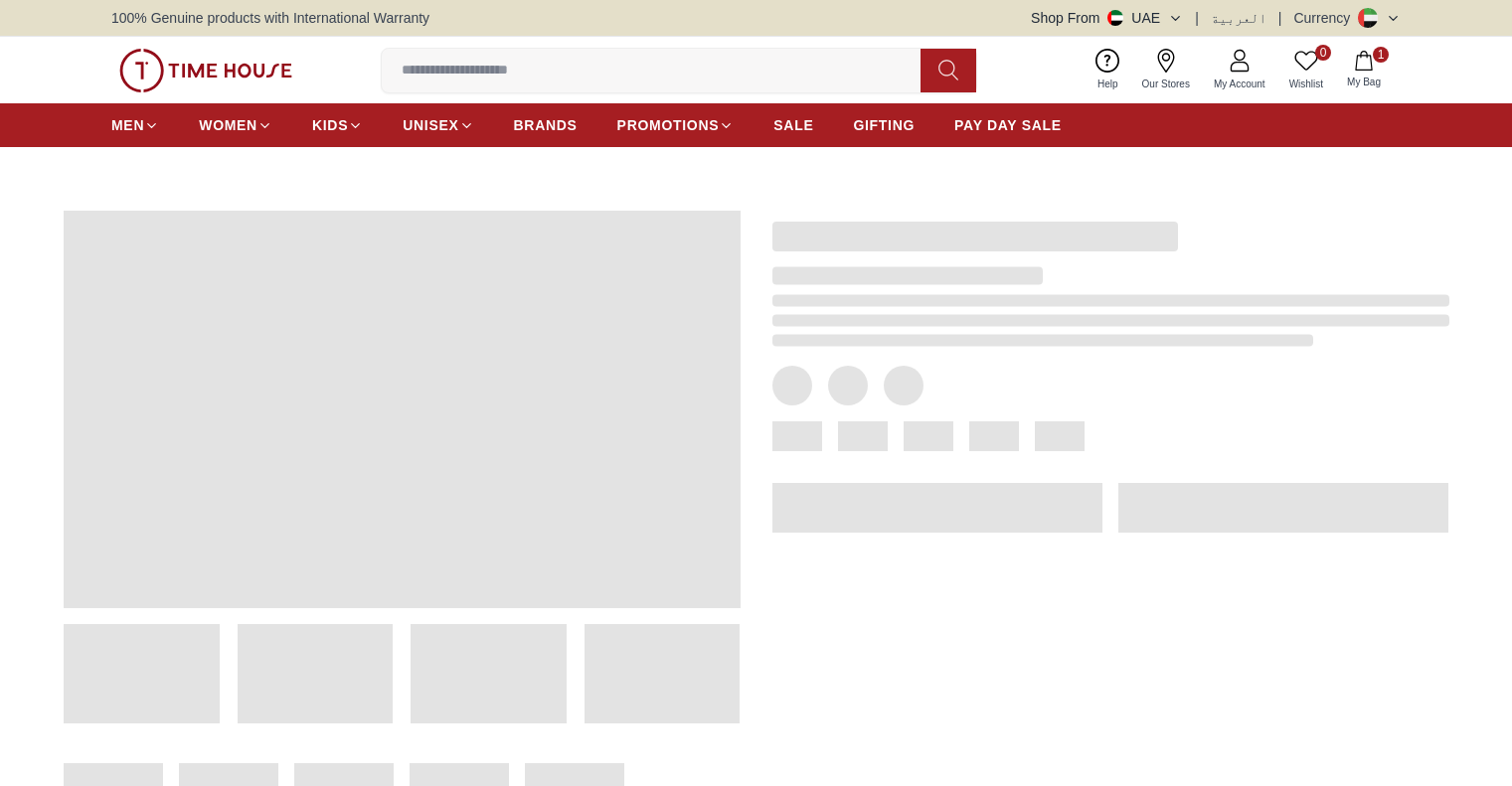 scroll, scrollTop: 0, scrollLeft: 0, axis: both 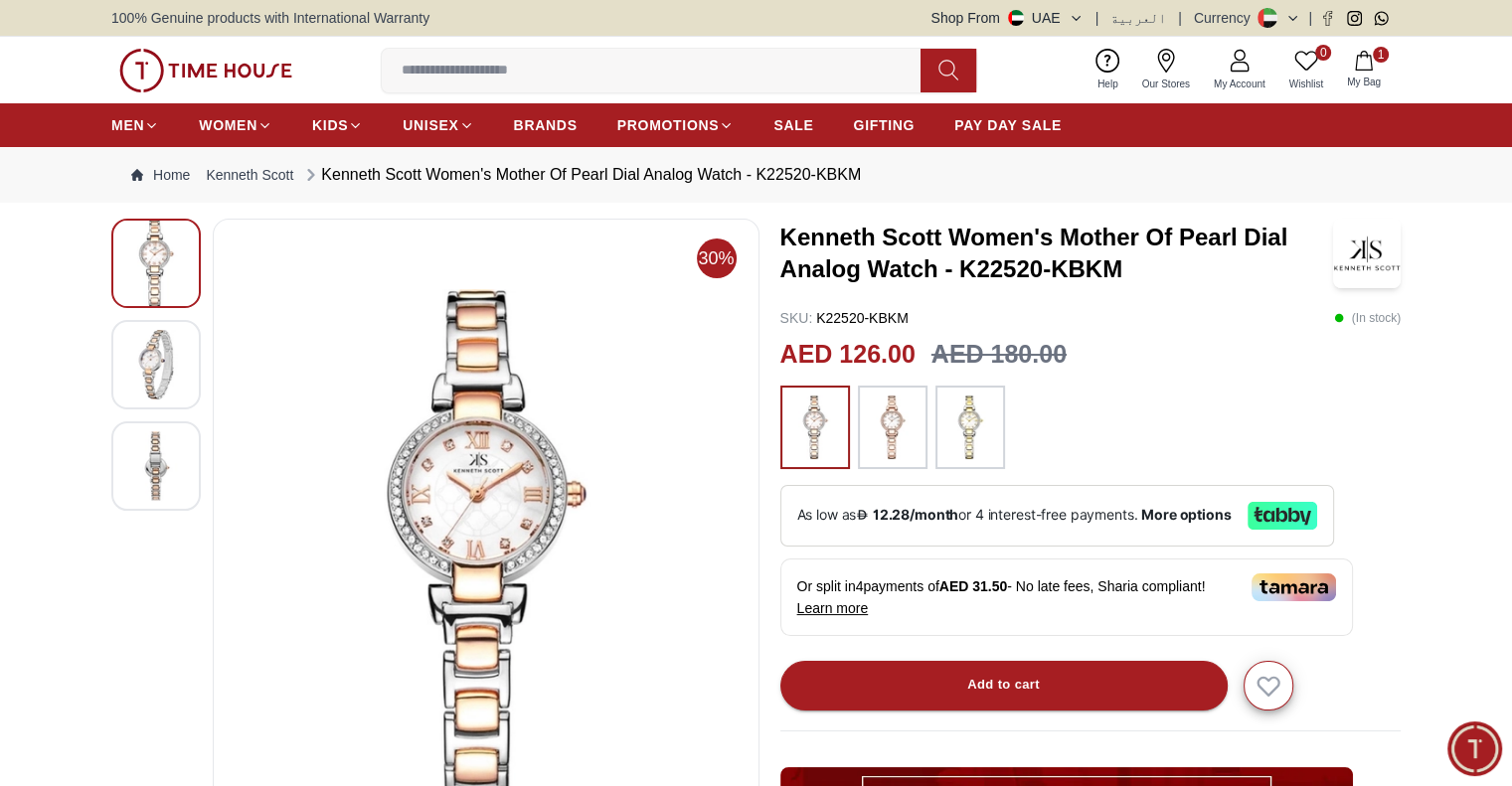 click at bounding box center (893, 427) 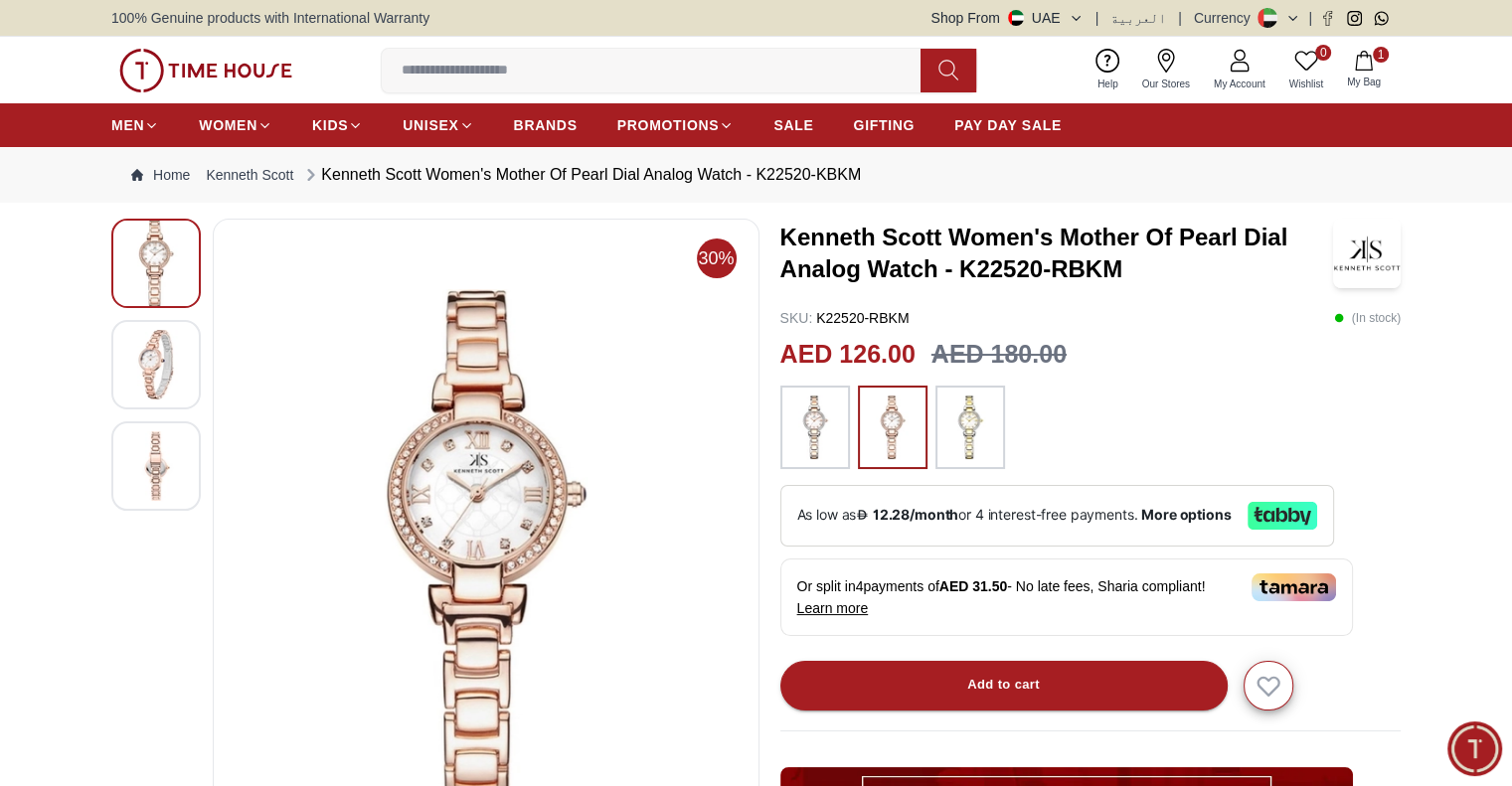 click at bounding box center (970, 427) 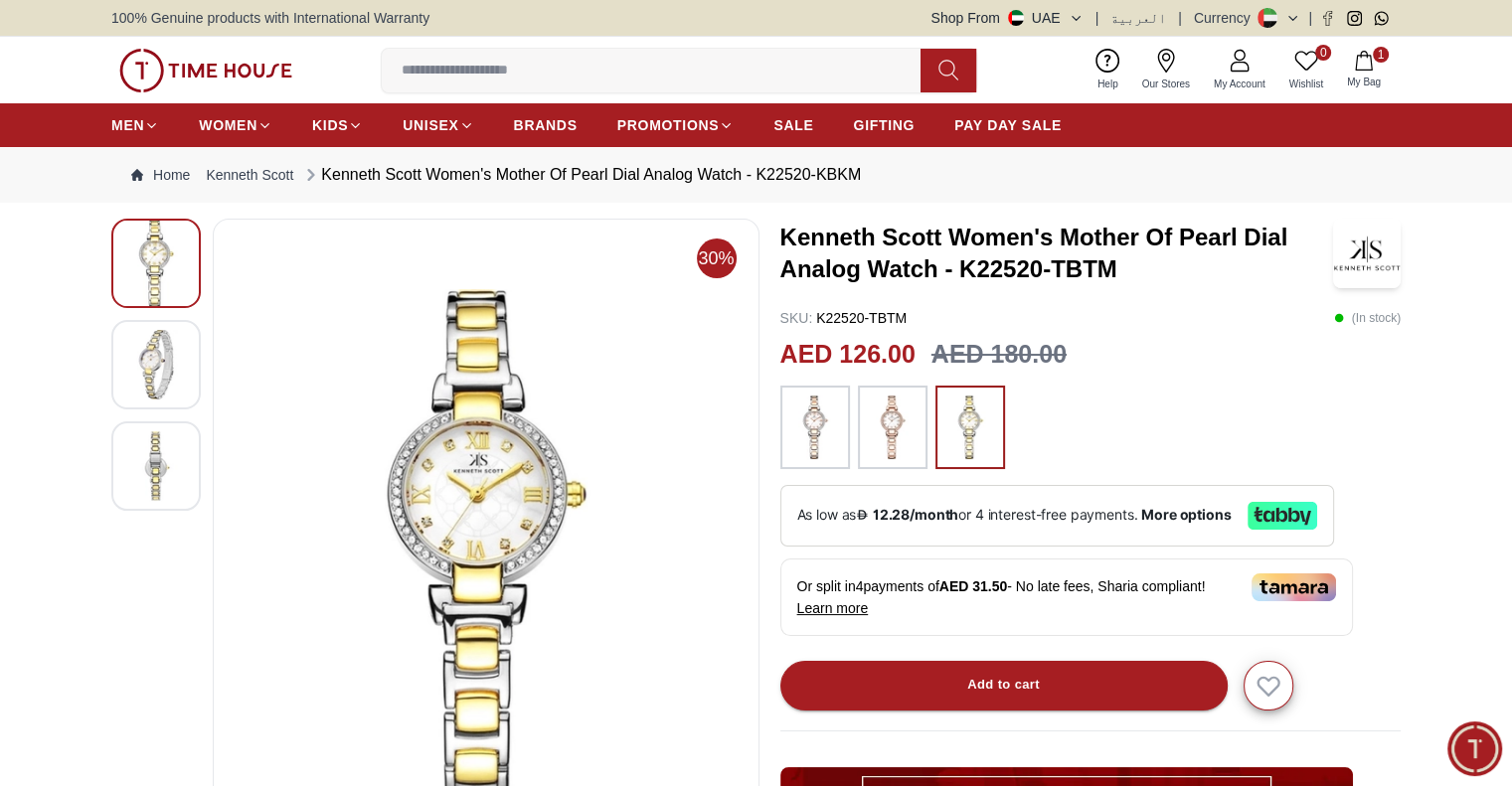 click at bounding box center [156, 365] 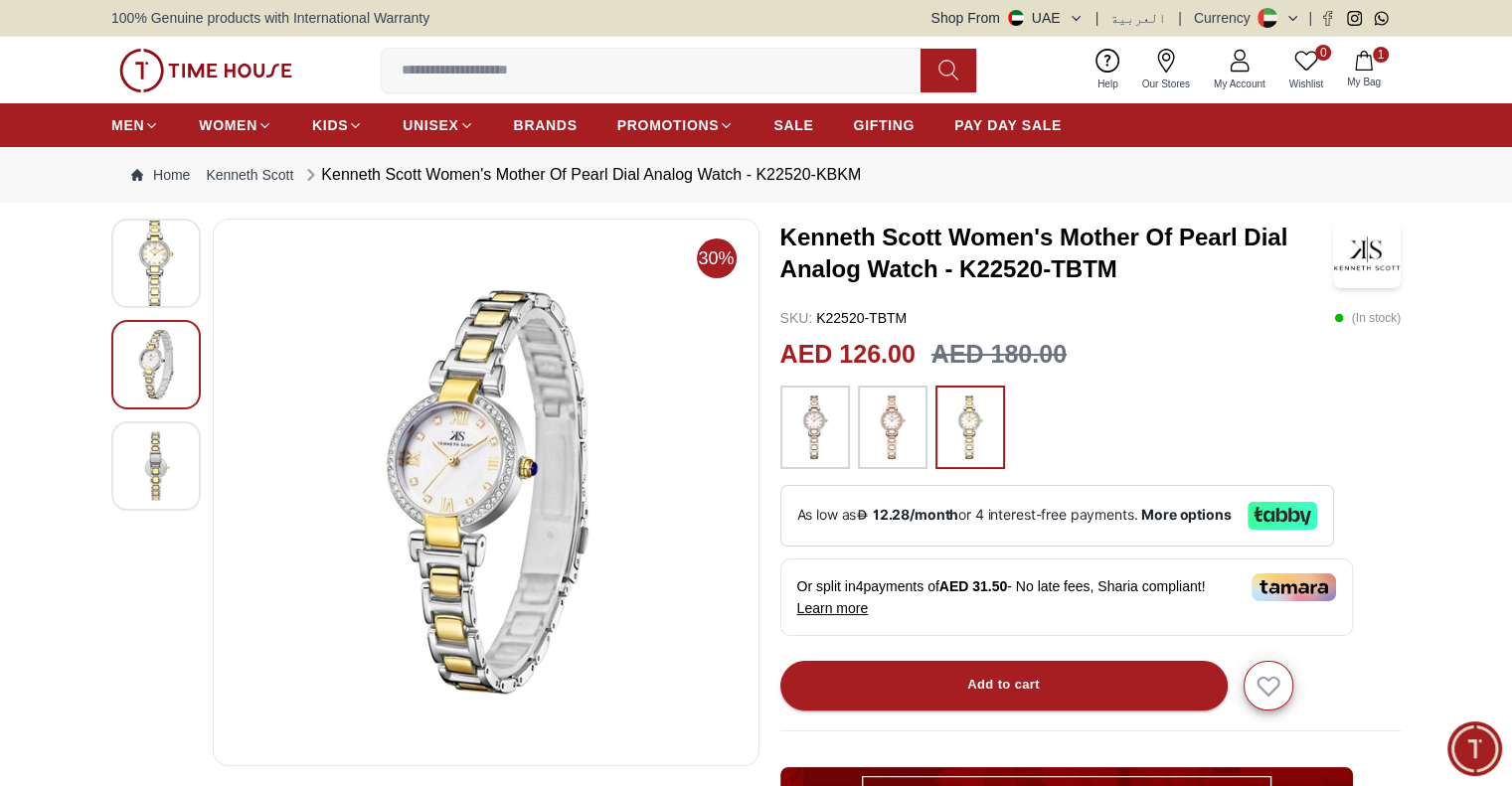 click at bounding box center (156, 466) 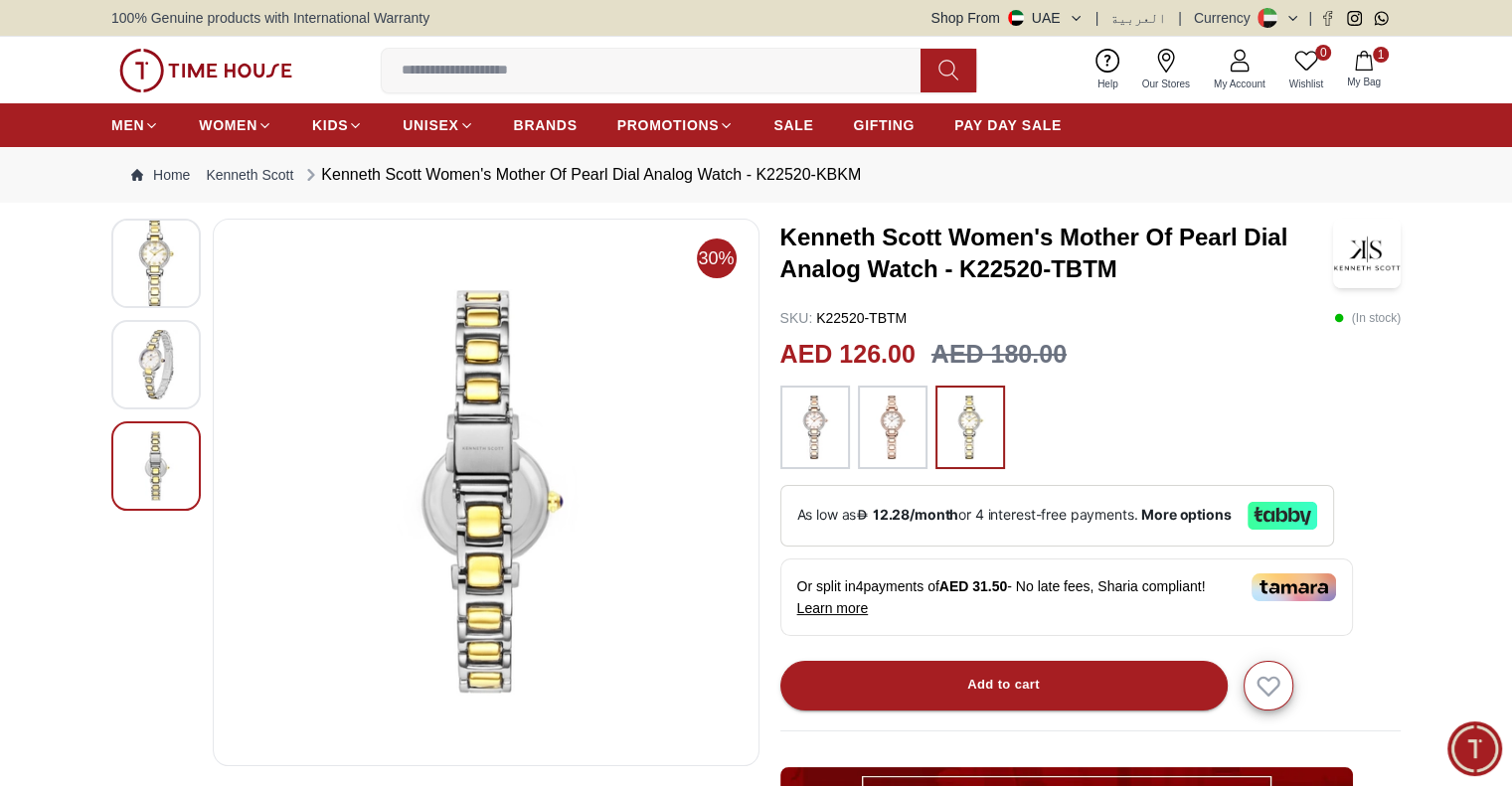 click at bounding box center [156, 365] 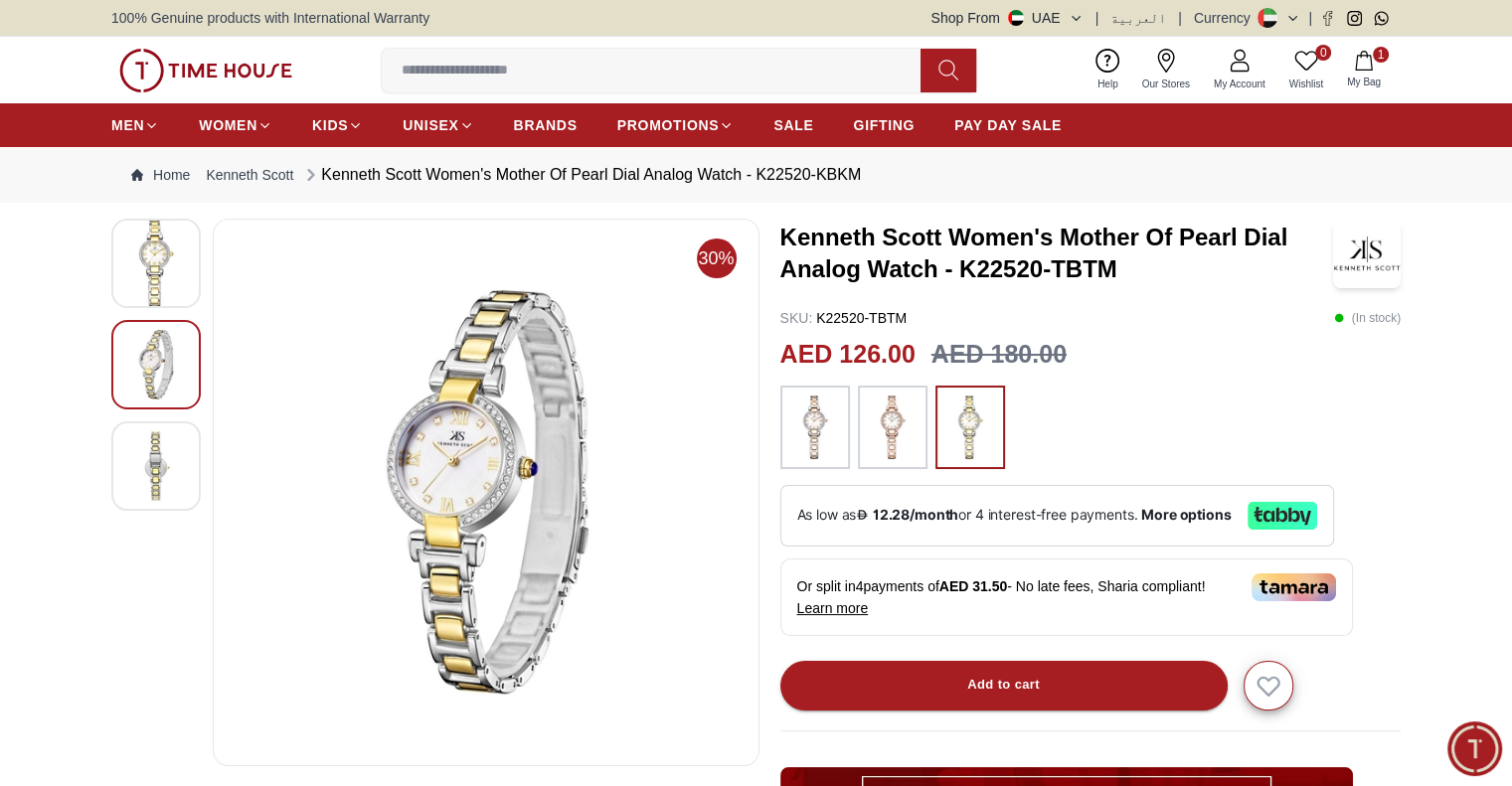 click at bounding box center (156, 263) 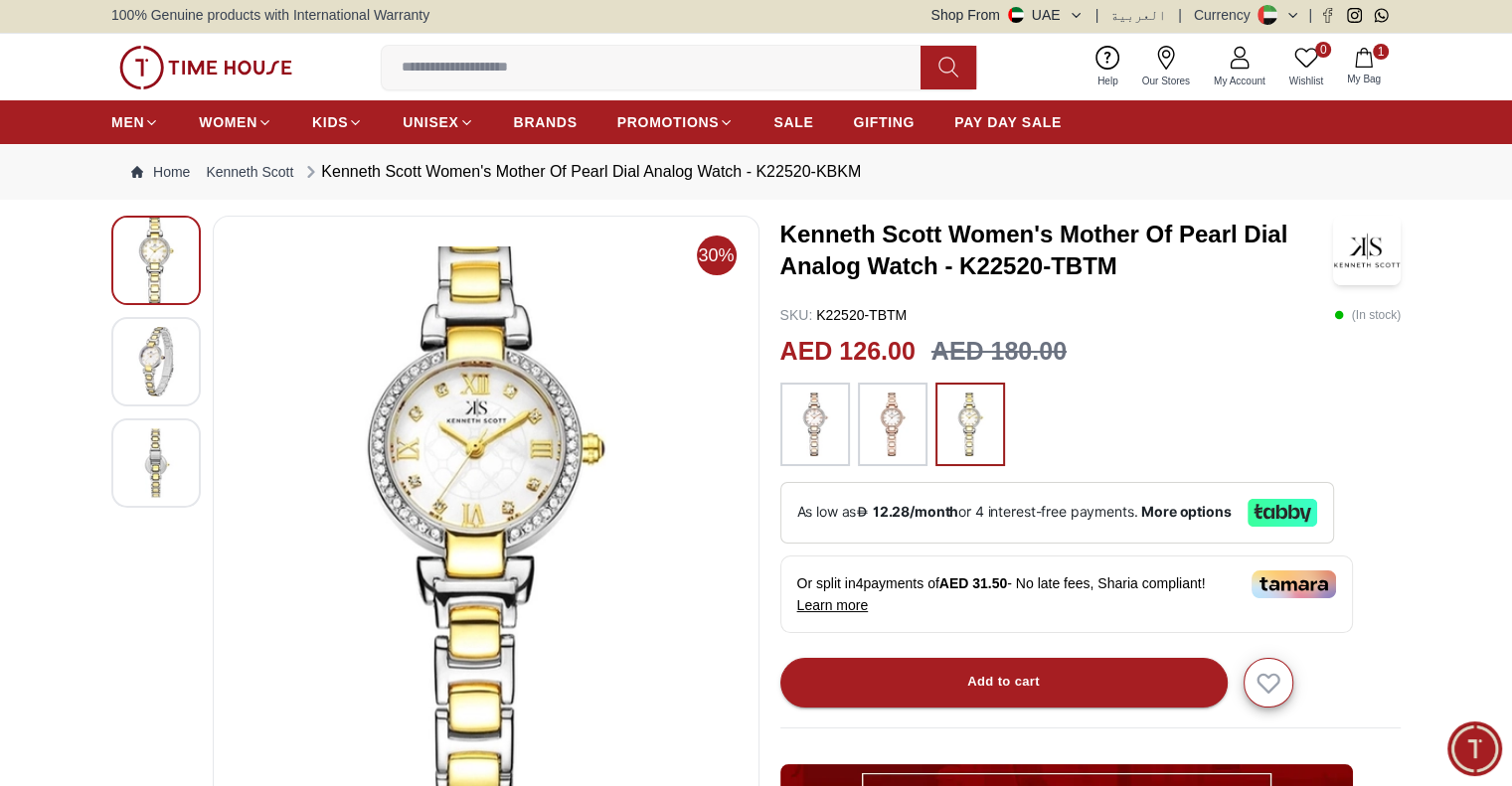 scroll, scrollTop: 0, scrollLeft: 0, axis: both 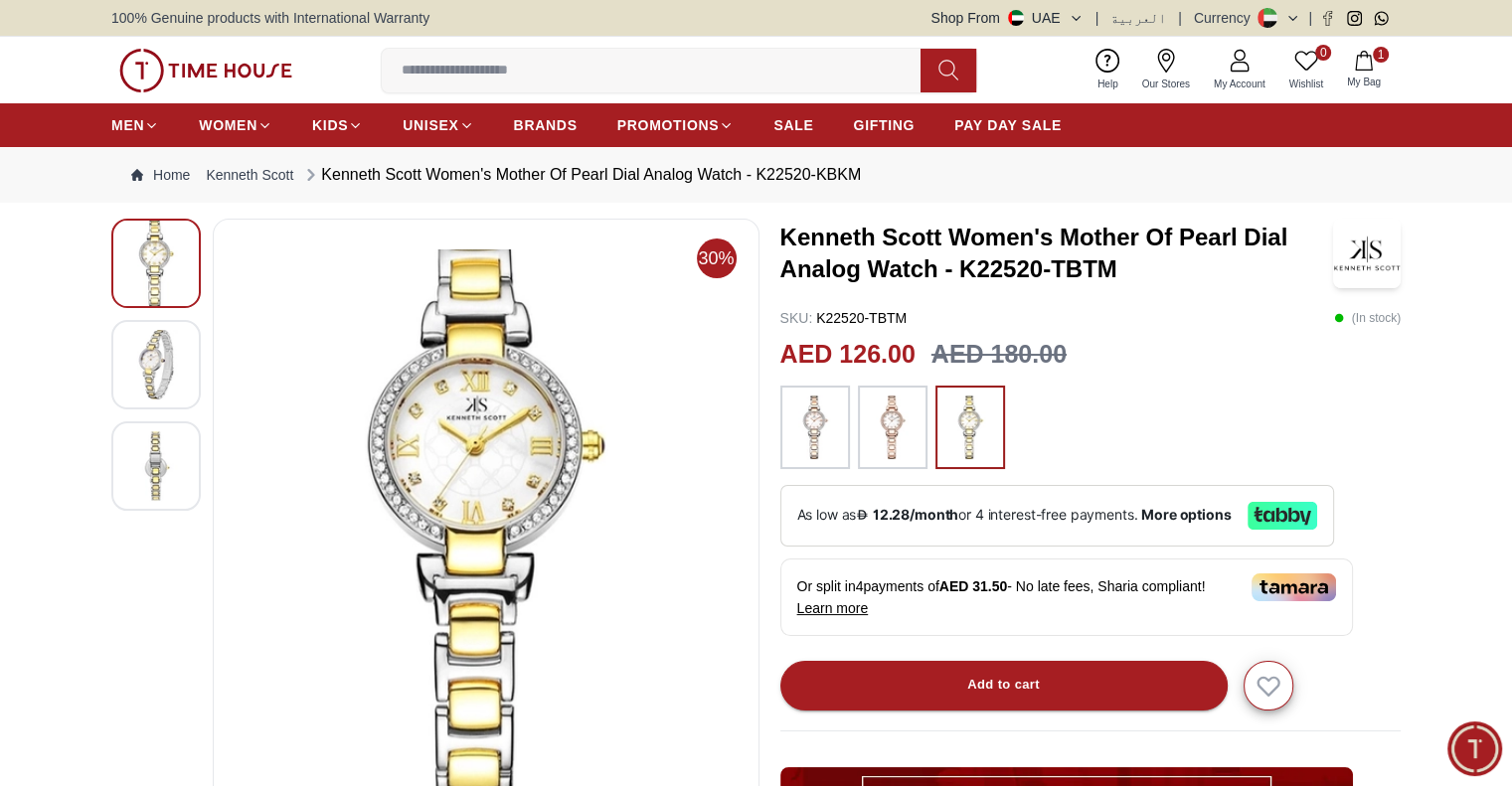 click at bounding box center (486, 550) 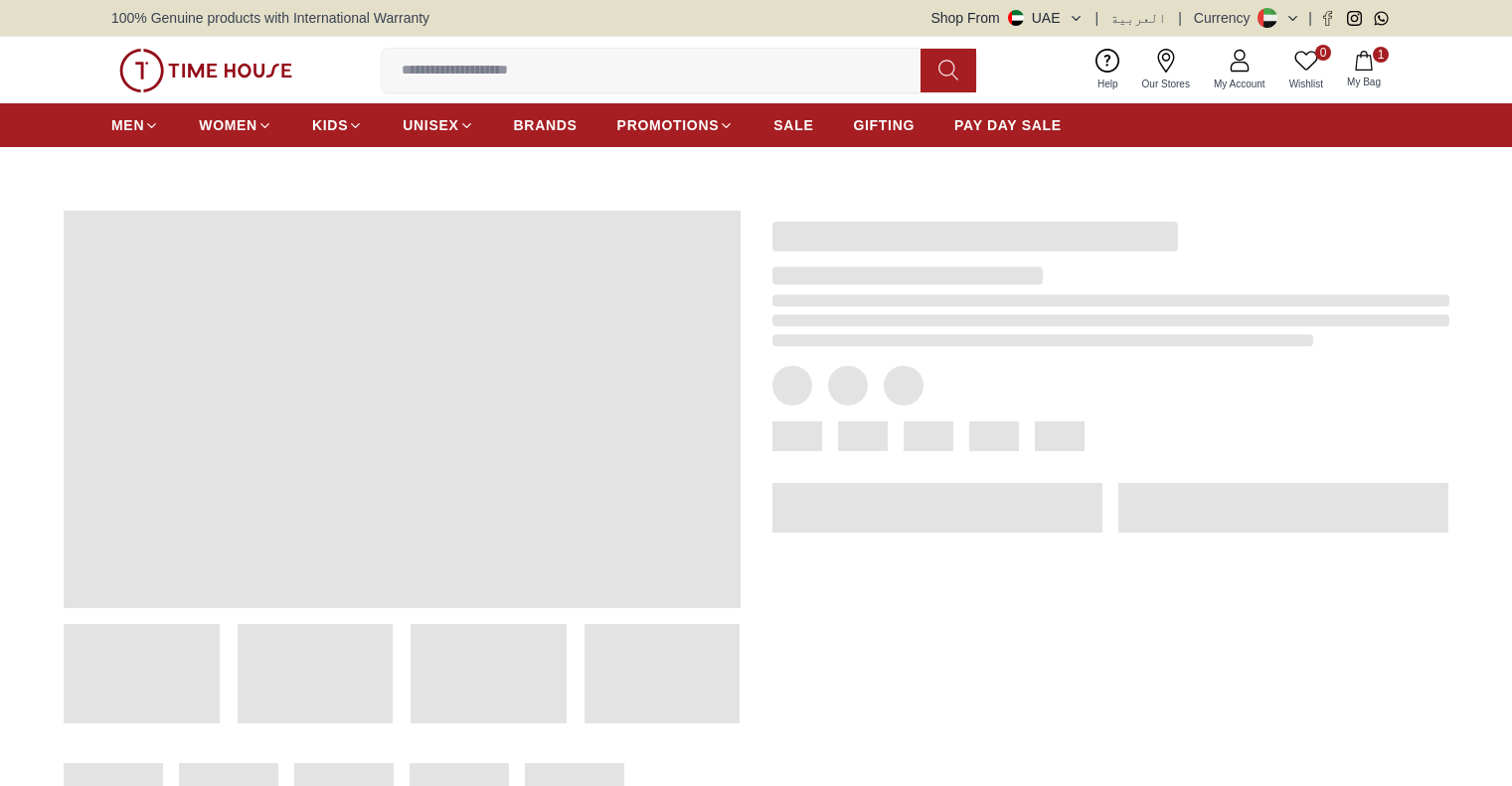 scroll, scrollTop: 0, scrollLeft: 0, axis: both 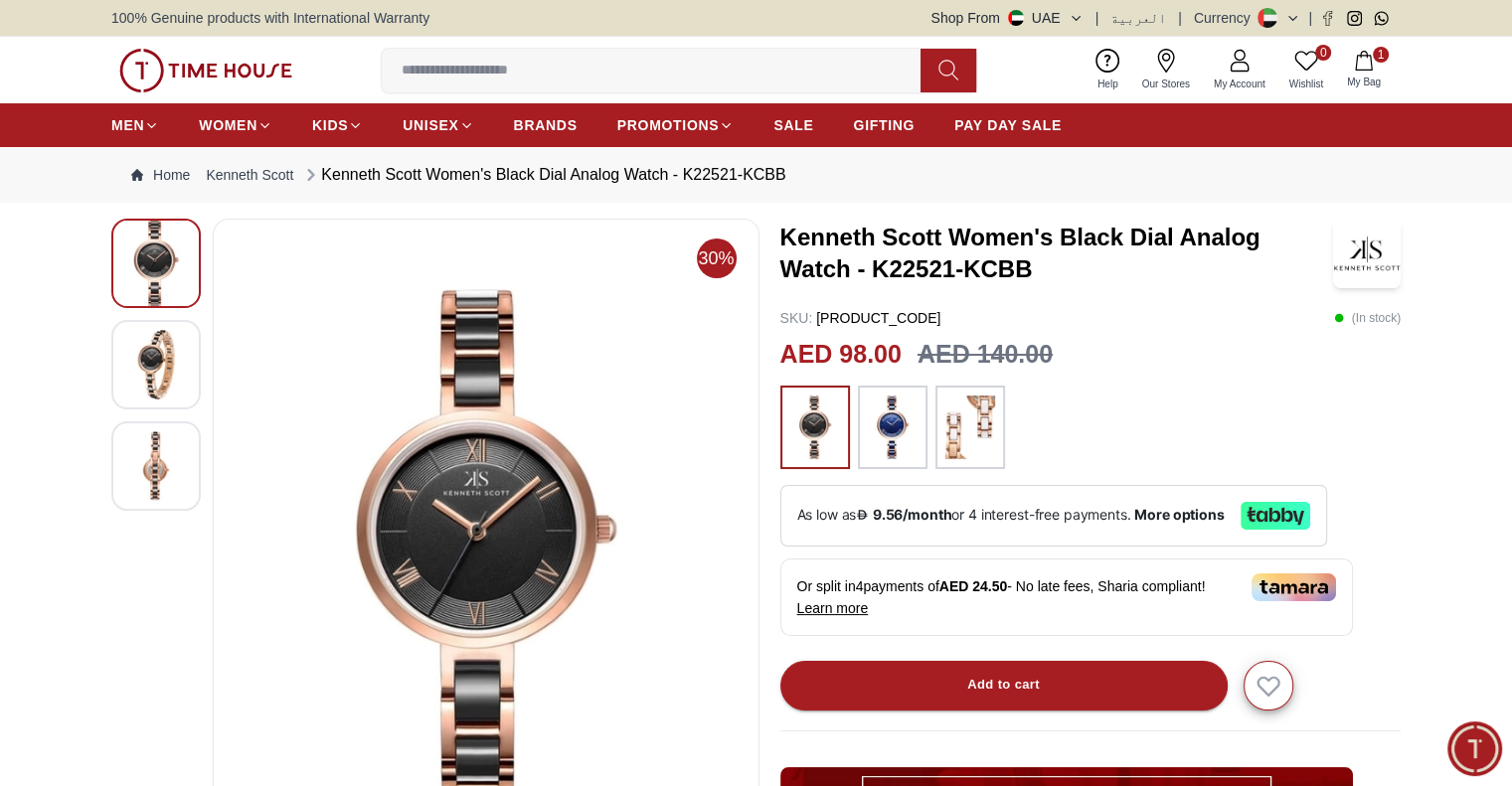 click at bounding box center (893, 427) 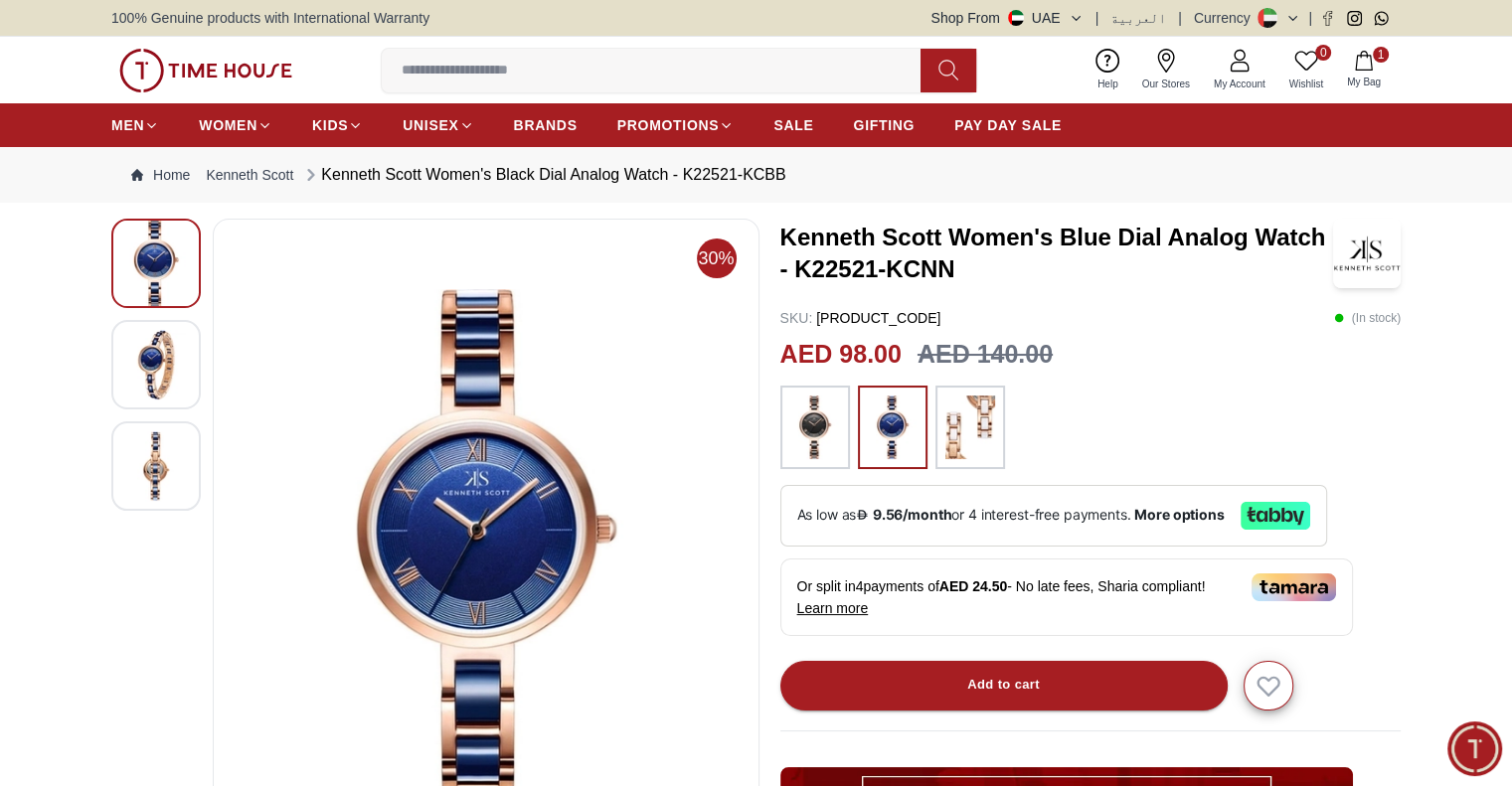 click at bounding box center [970, 427] 